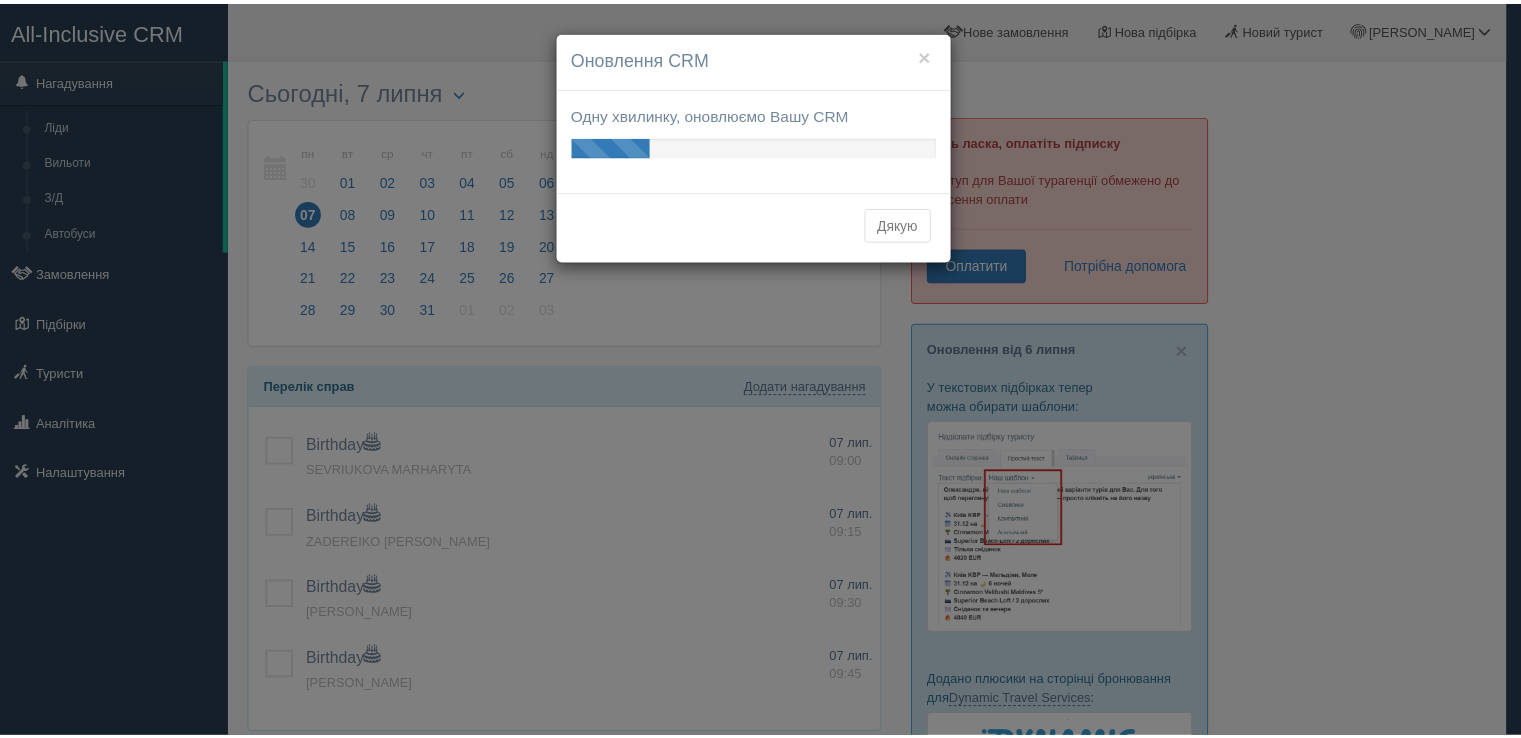 scroll, scrollTop: 0, scrollLeft: 0, axis: both 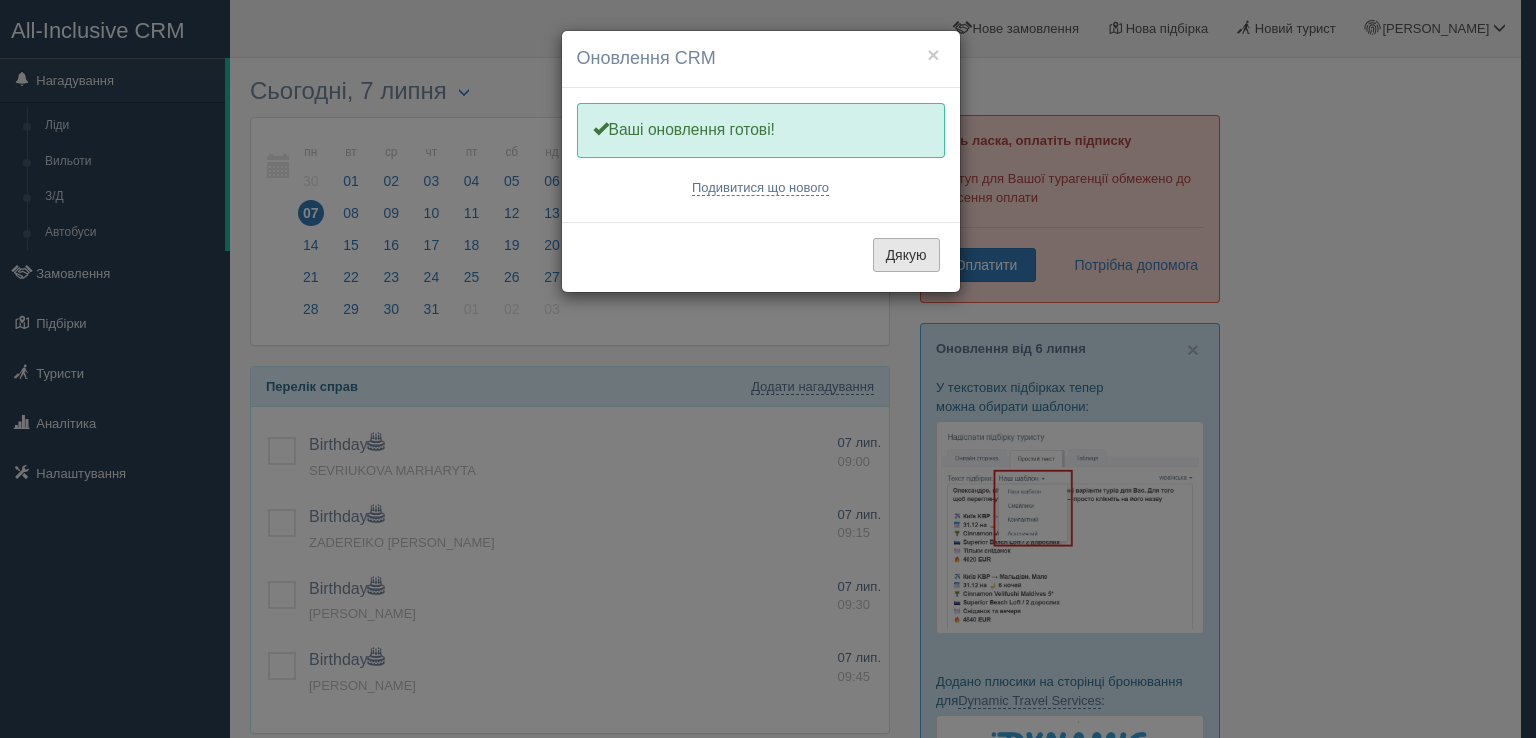 click on "Дякую" at bounding box center (906, 255) 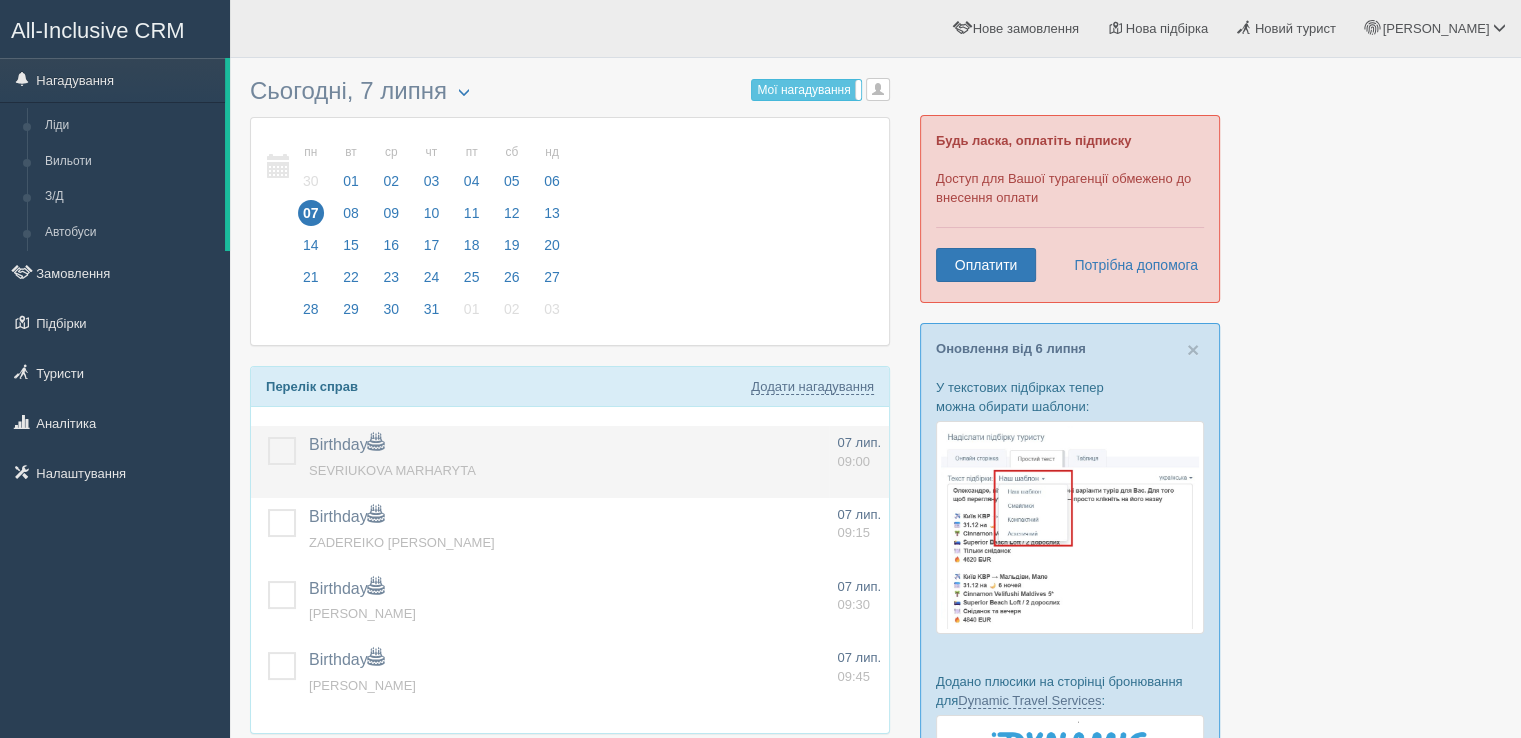click at bounding box center (268, 437) 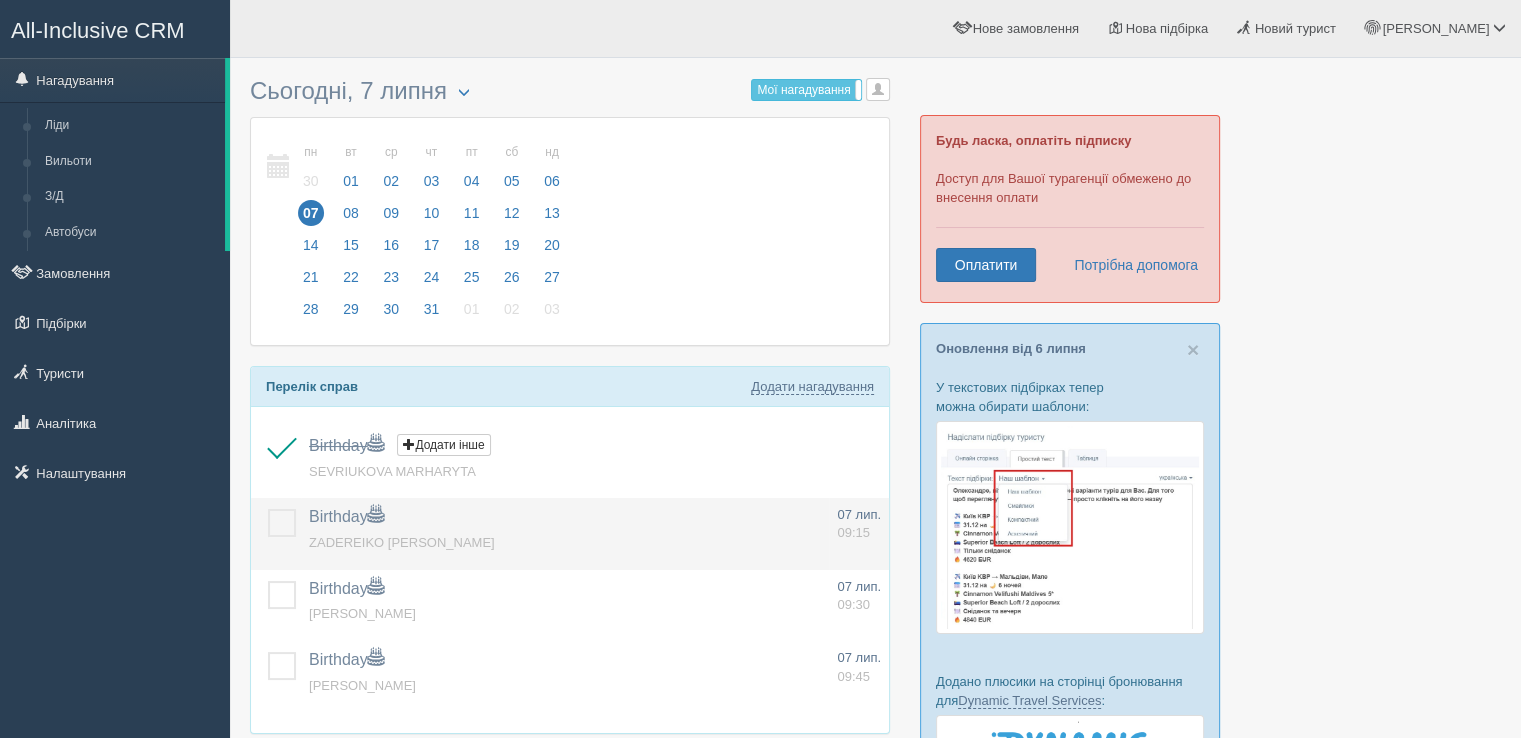 click at bounding box center (268, 509) 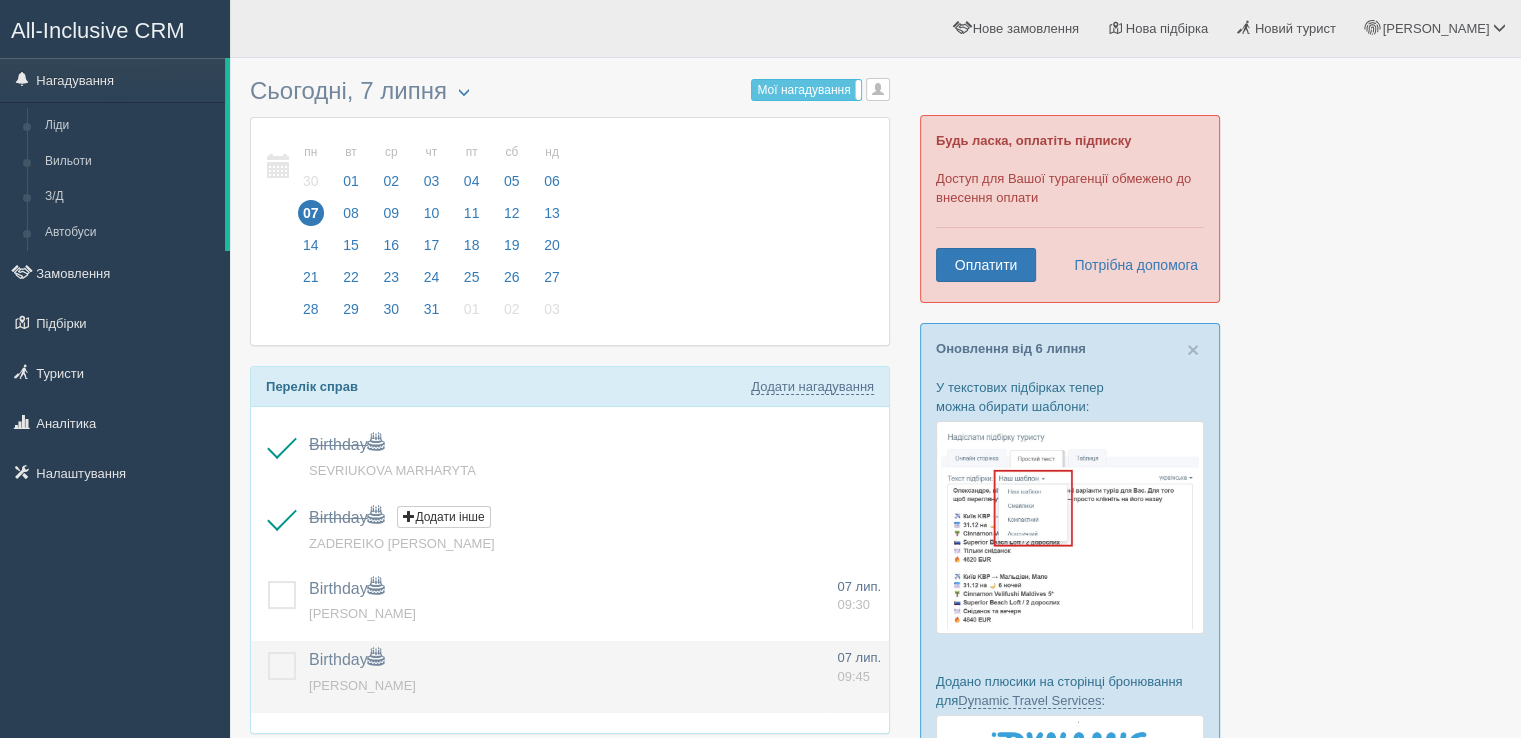 drag, startPoint x: 281, startPoint y: 596, endPoint x: 276, endPoint y: 645, distance: 49.25444 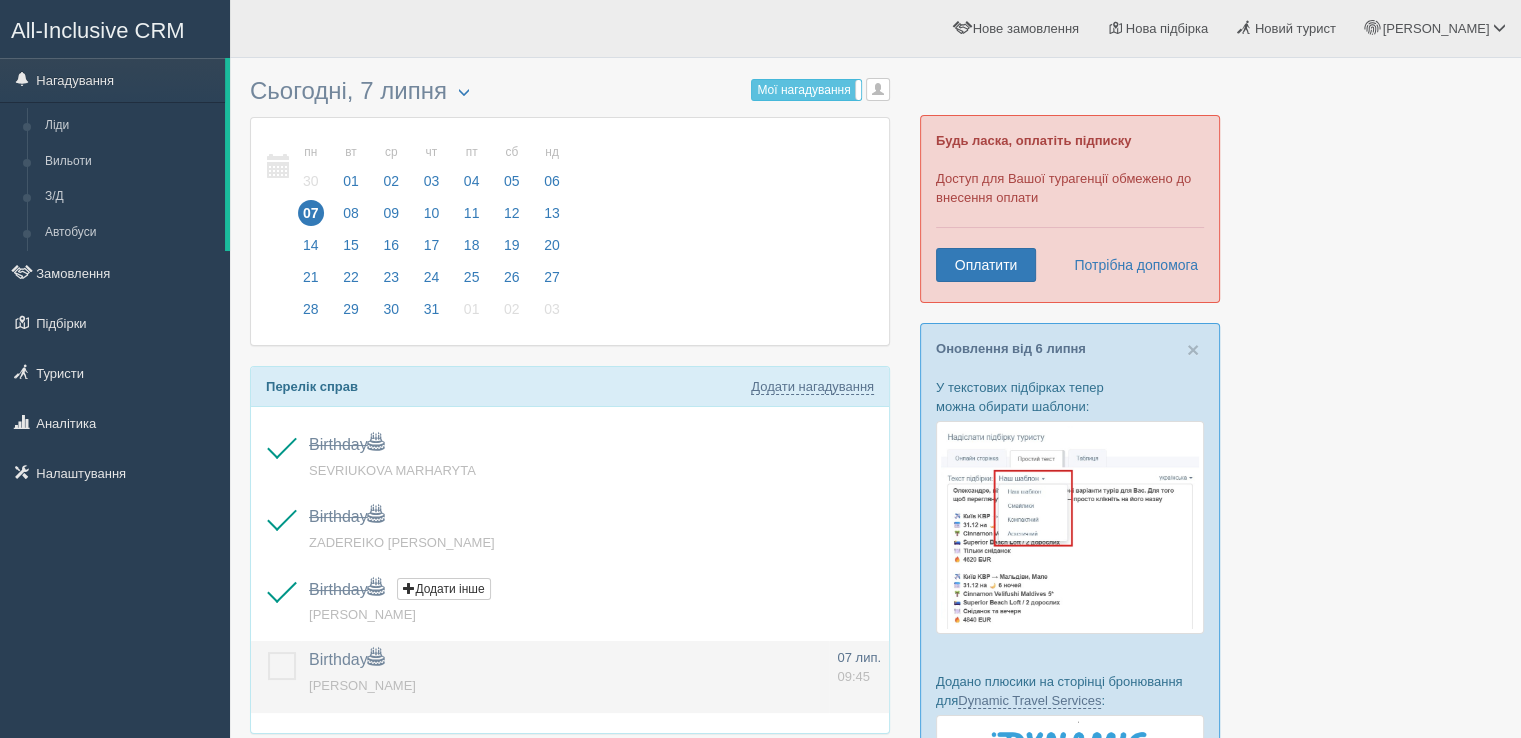 click at bounding box center [268, 652] 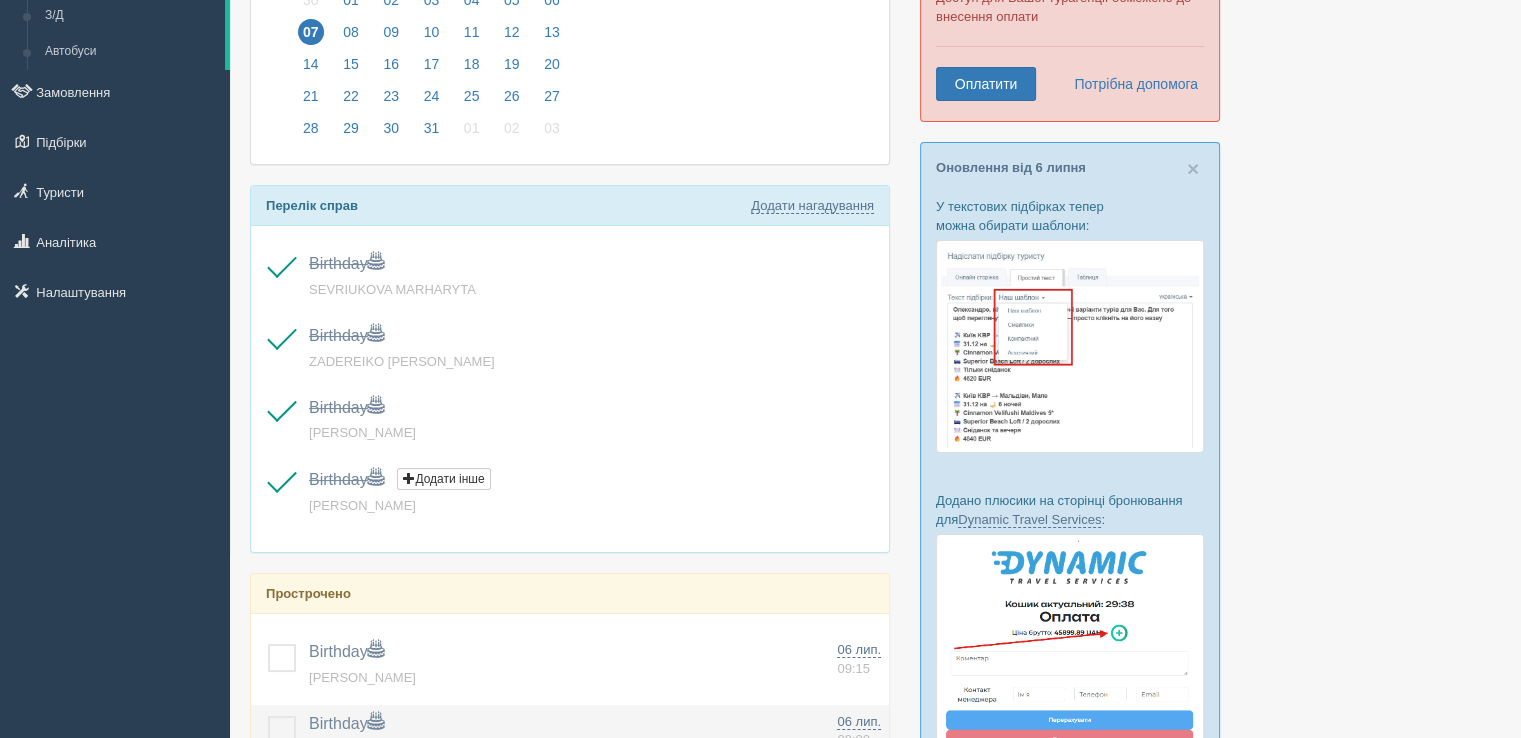 scroll, scrollTop: 300, scrollLeft: 0, axis: vertical 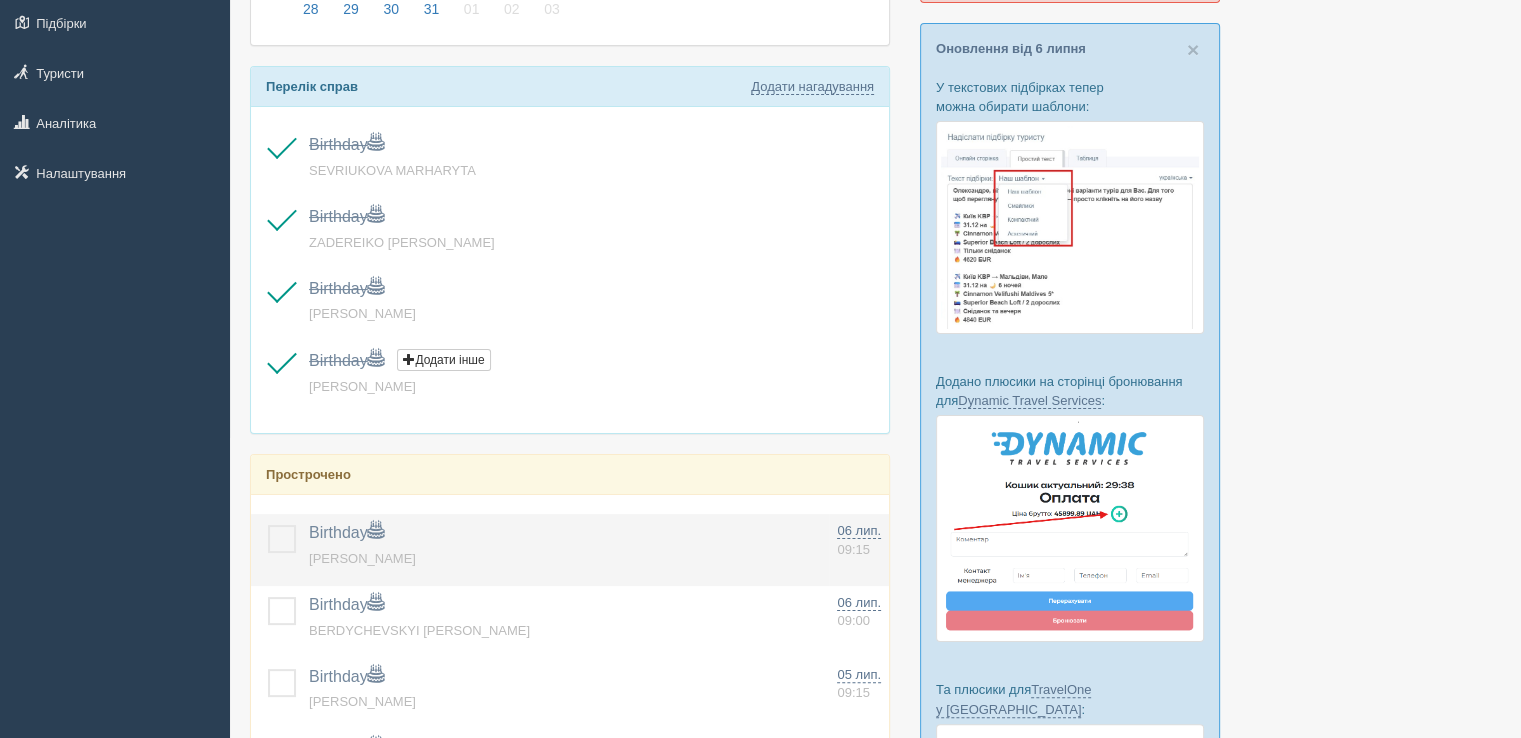 click at bounding box center [268, 525] 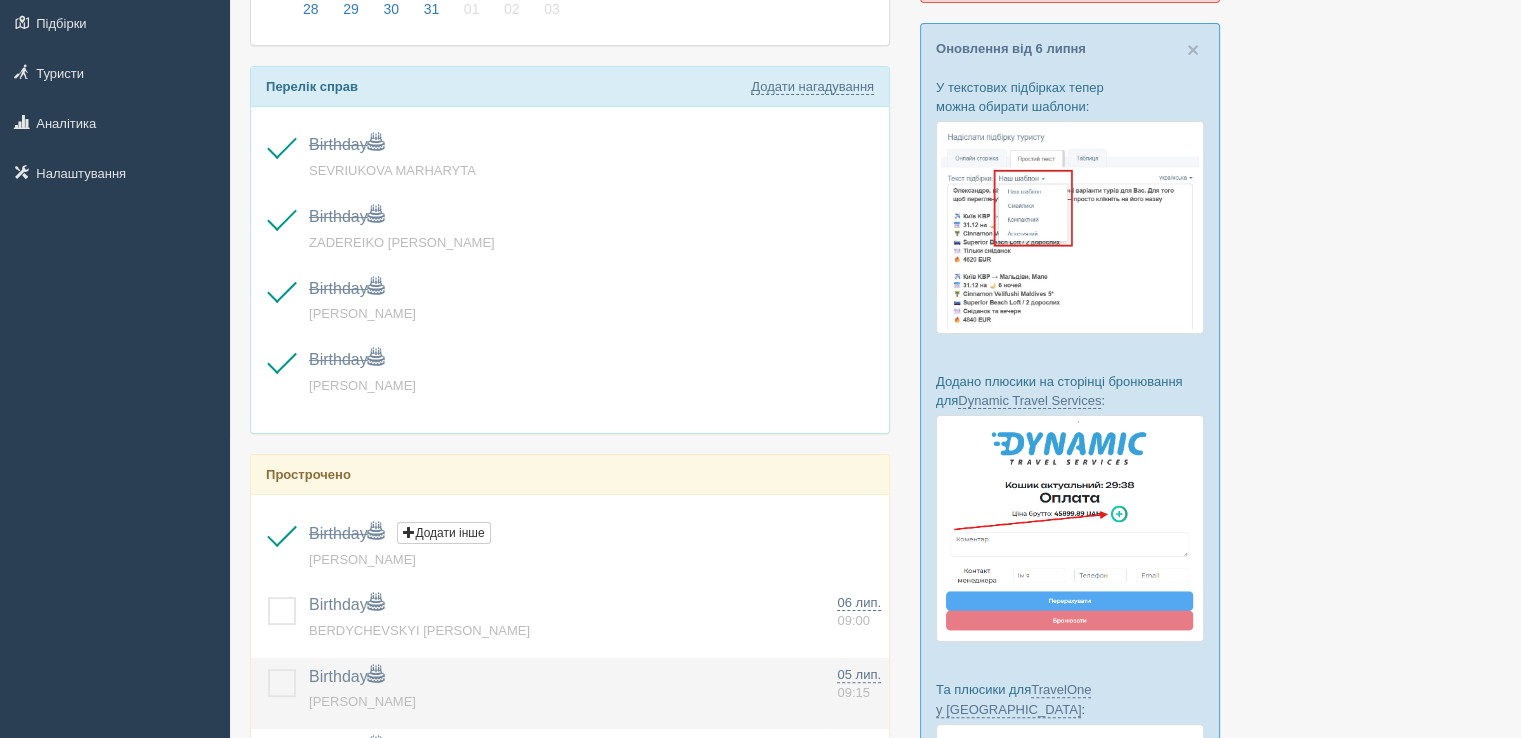drag, startPoint x: 274, startPoint y: 598, endPoint x: 278, endPoint y: 671, distance: 73.109505 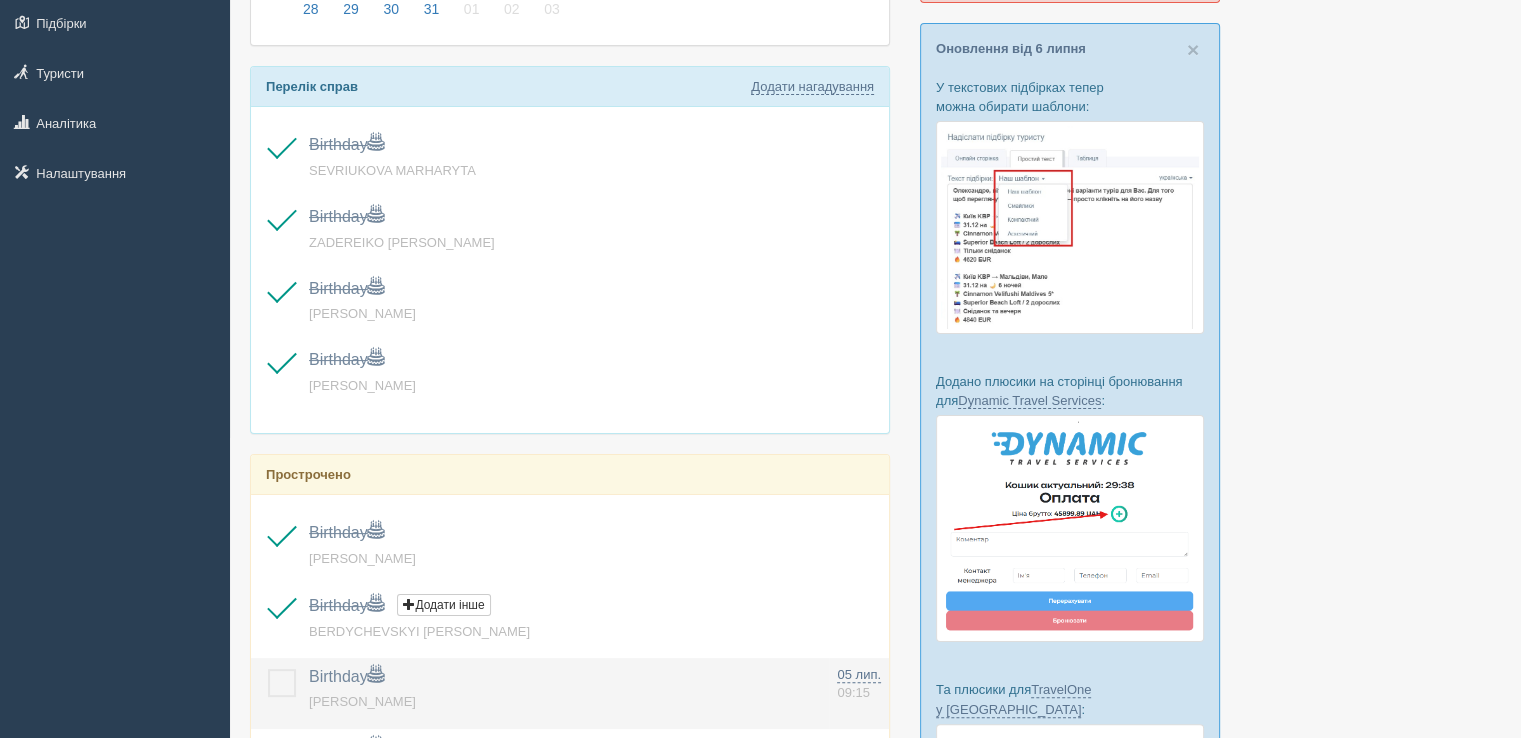 click at bounding box center (268, 669) 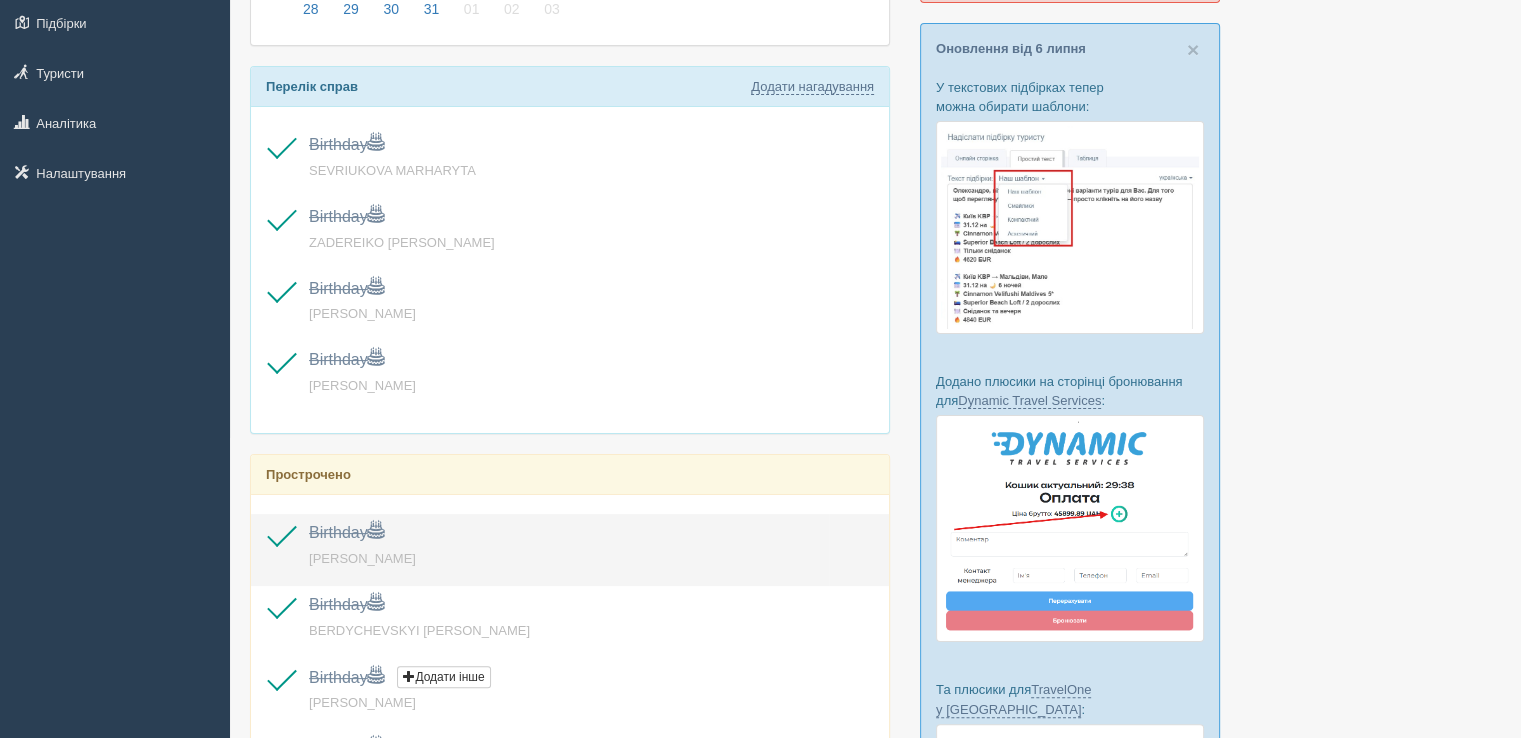 scroll, scrollTop: 700, scrollLeft: 0, axis: vertical 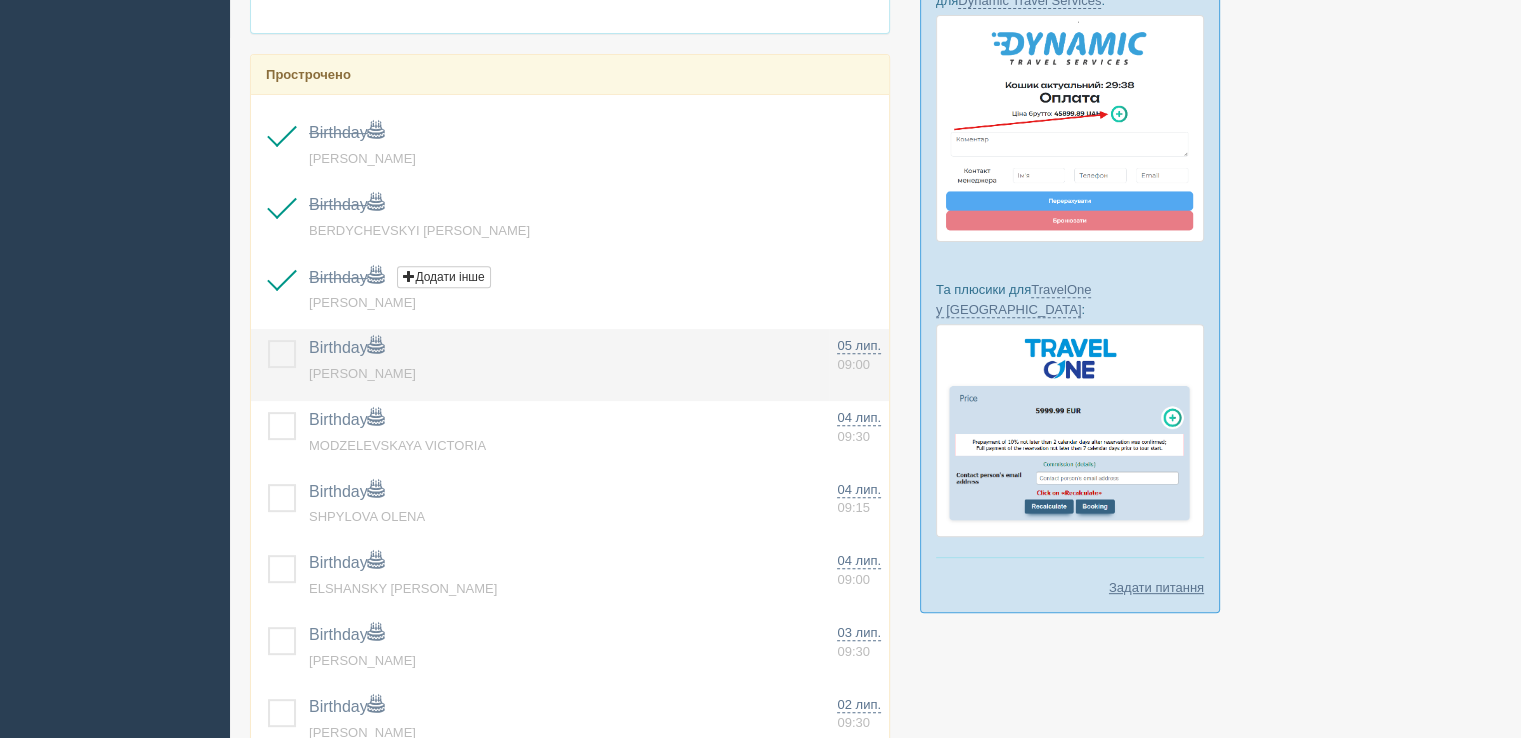 drag, startPoint x: 289, startPoint y: 361, endPoint x: 272, endPoint y: 401, distance: 43.462627 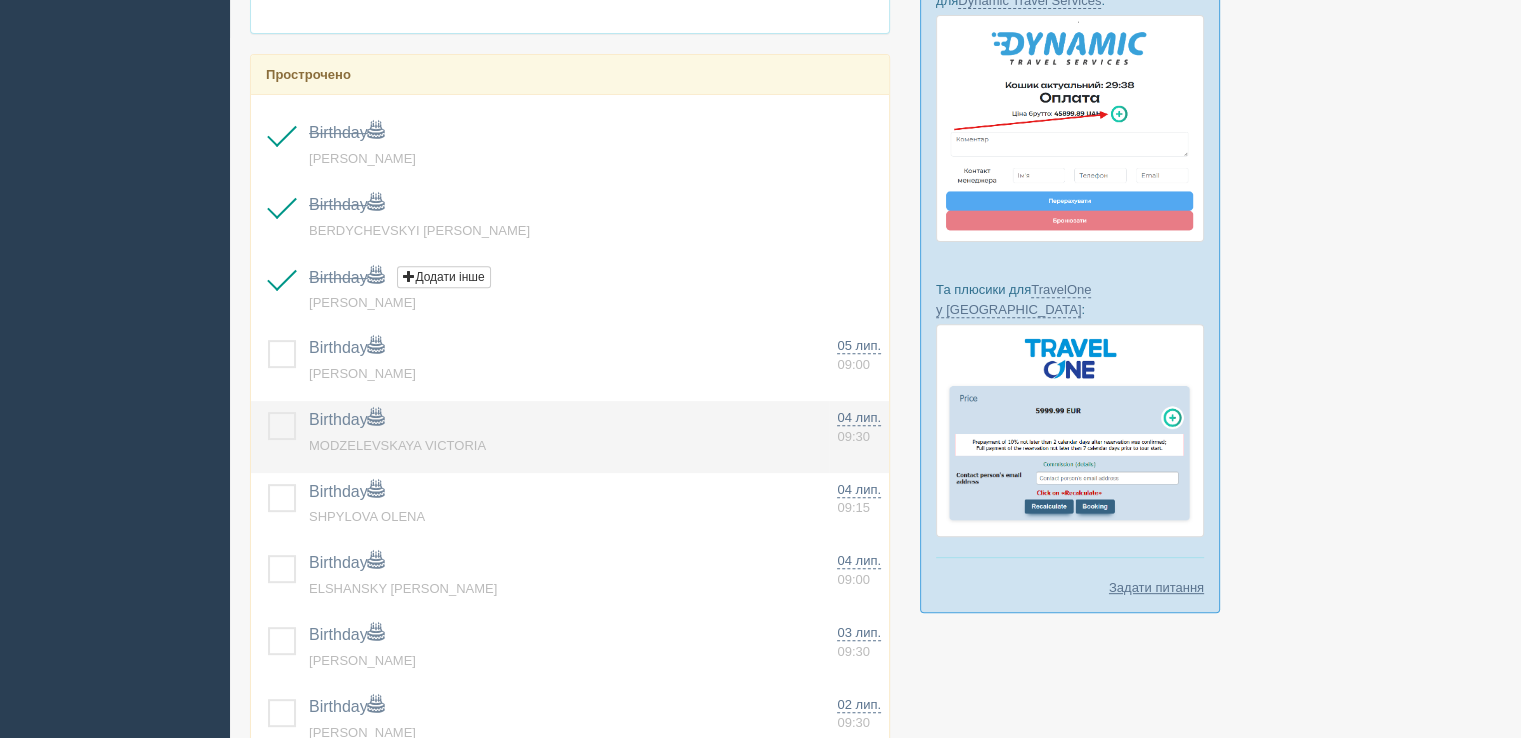 click at bounding box center [268, 340] 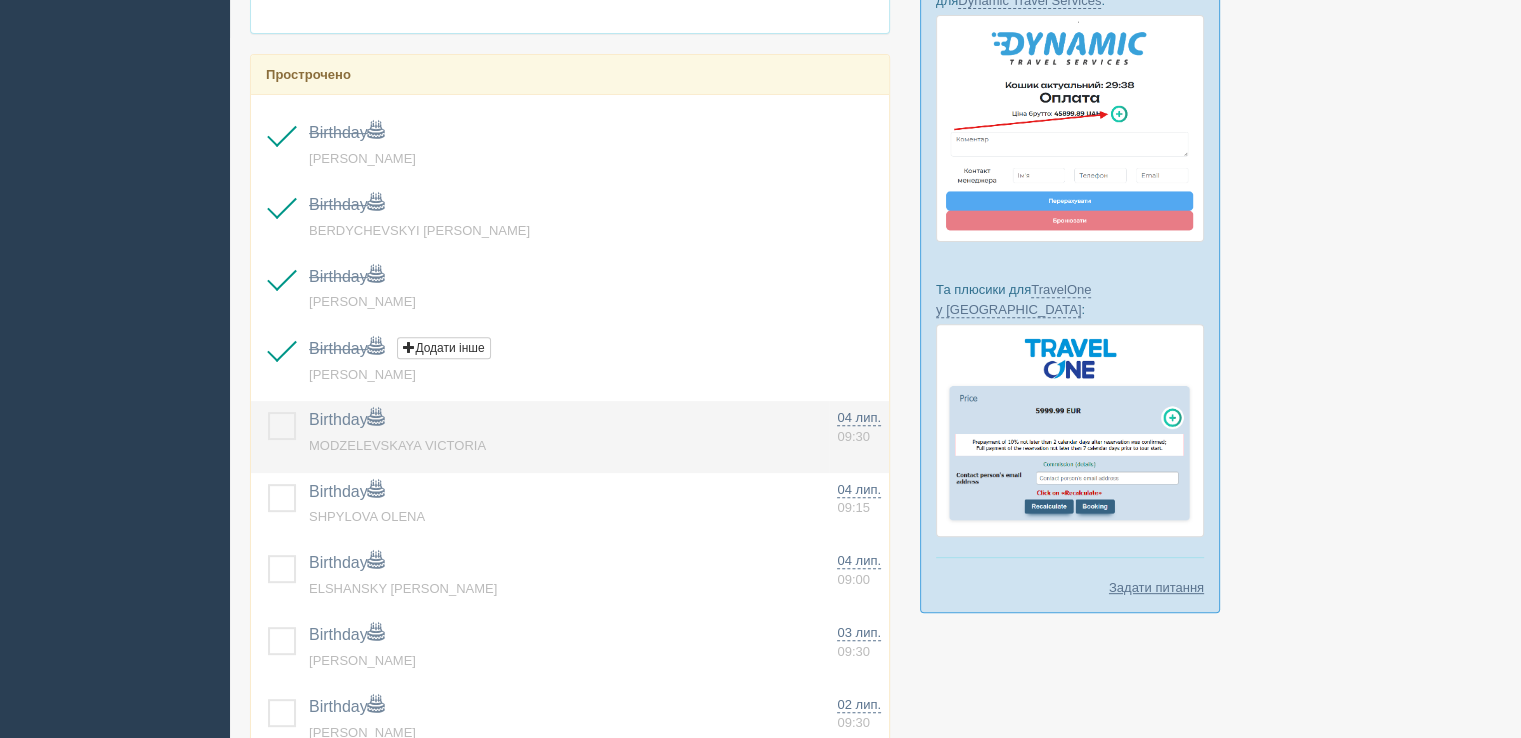 drag, startPoint x: 266, startPoint y: 424, endPoint x: 268, endPoint y: 445, distance: 21.095022 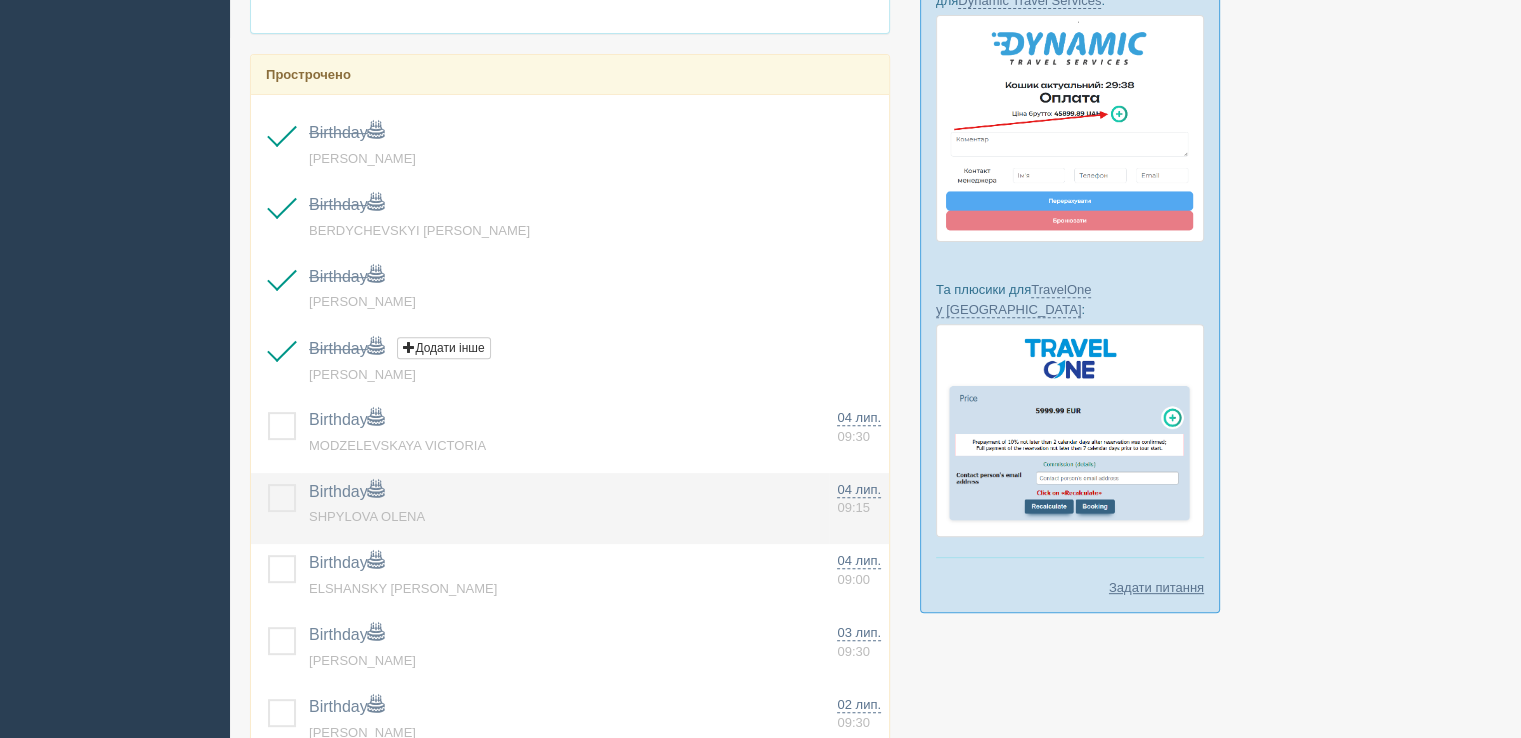 click at bounding box center [268, 484] 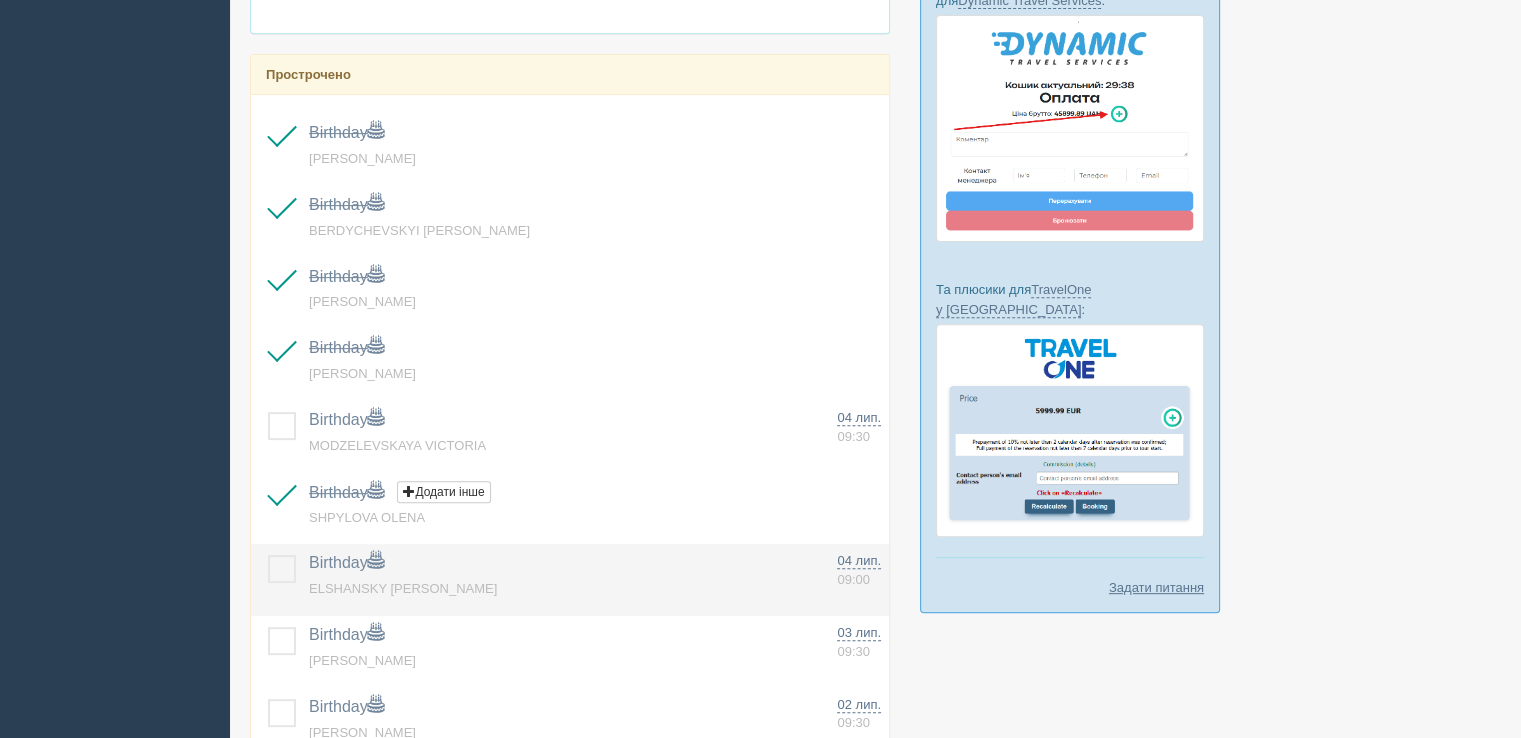 drag, startPoint x: 272, startPoint y: 565, endPoint x: 276, endPoint y: 591, distance: 26.305893 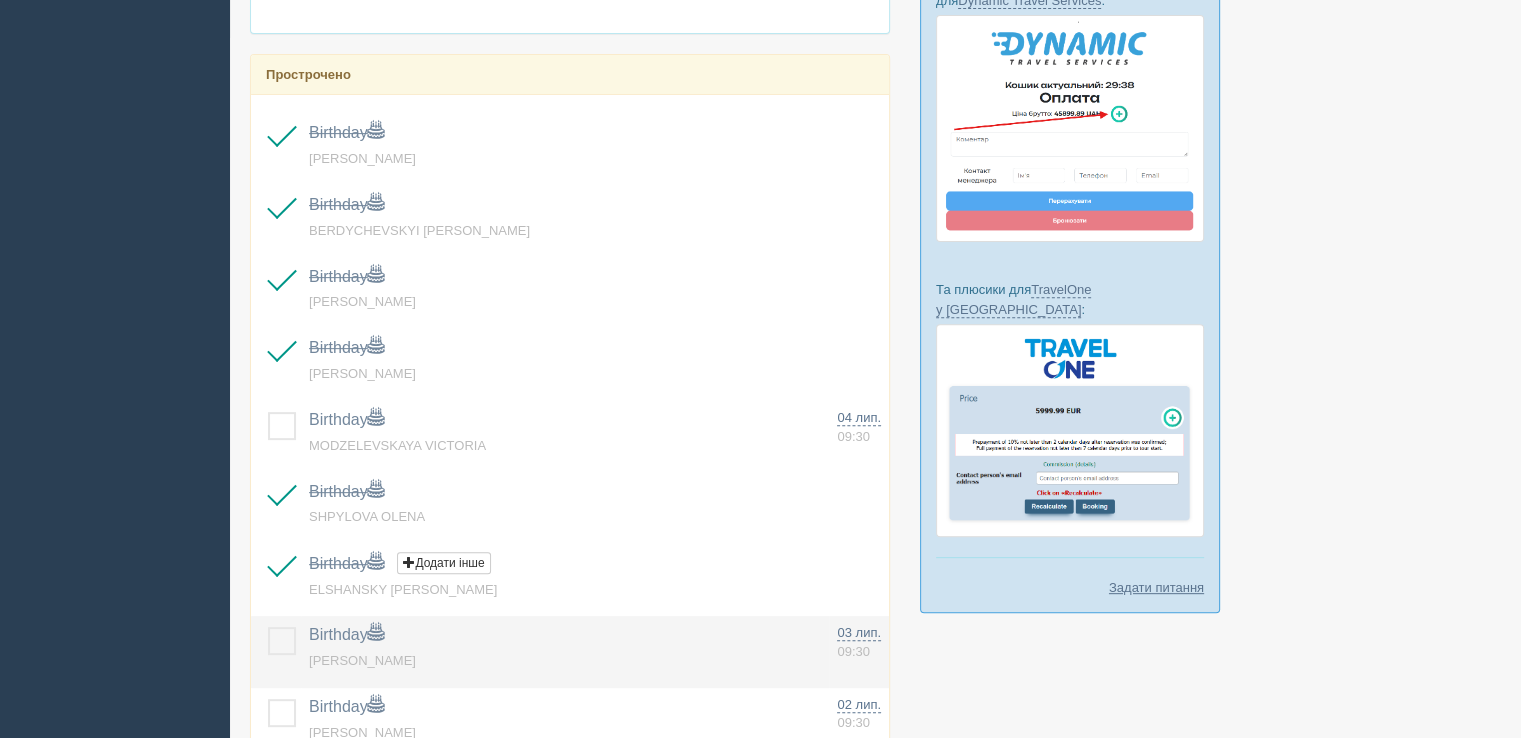 click at bounding box center [268, 627] 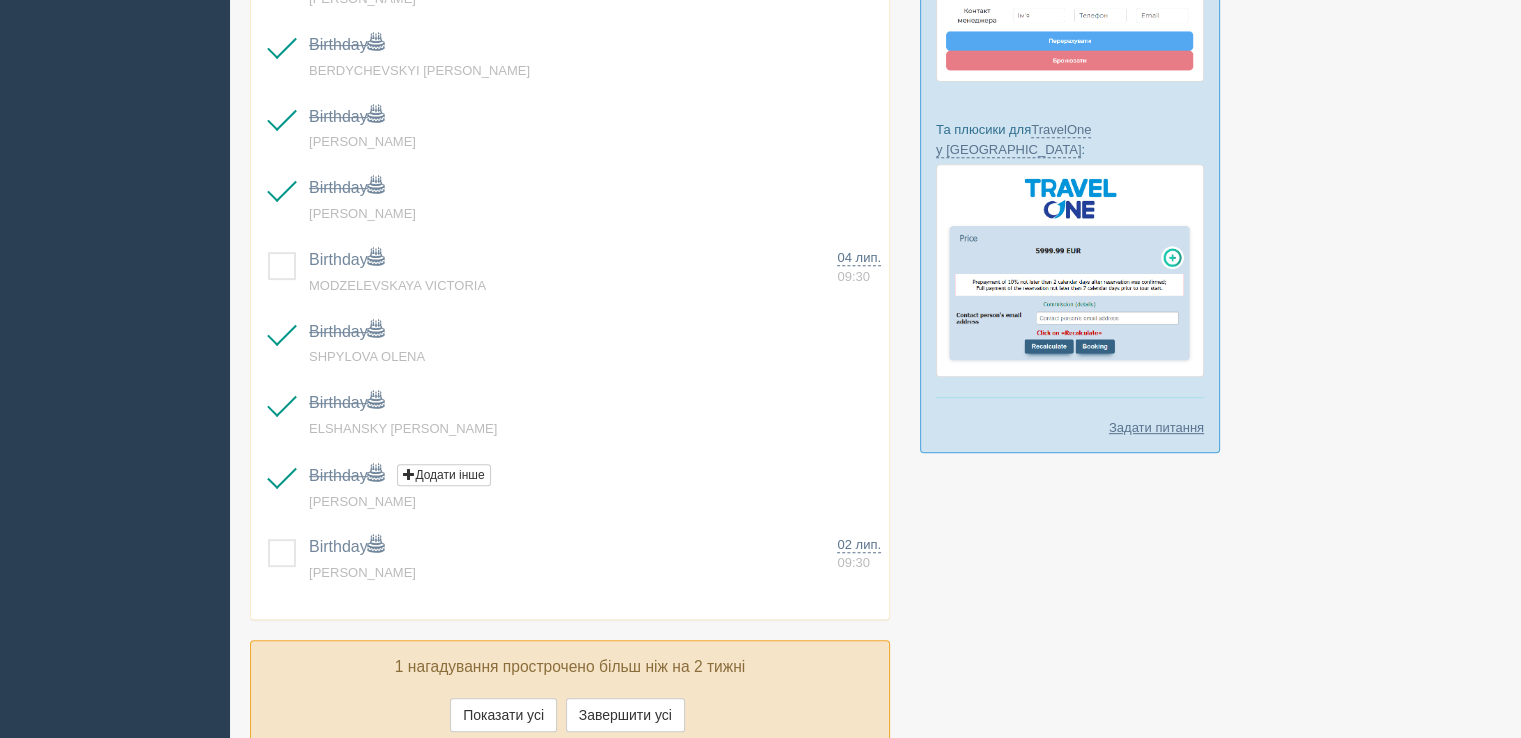 scroll, scrollTop: 981, scrollLeft: 0, axis: vertical 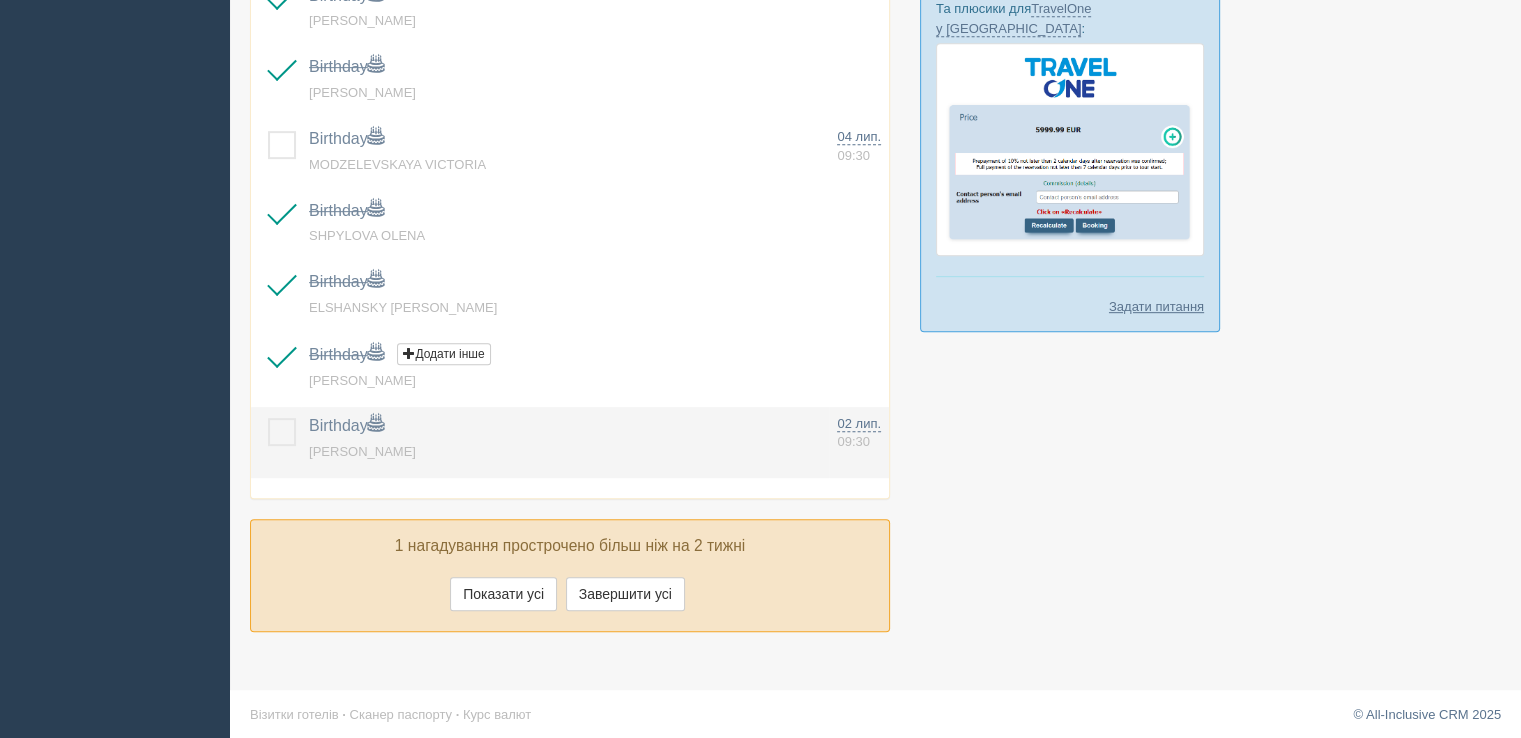 drag, startPoint x: 274, startPoint y: 430, endPoint x: 288, endPoint y: 447, distance: 22.022715 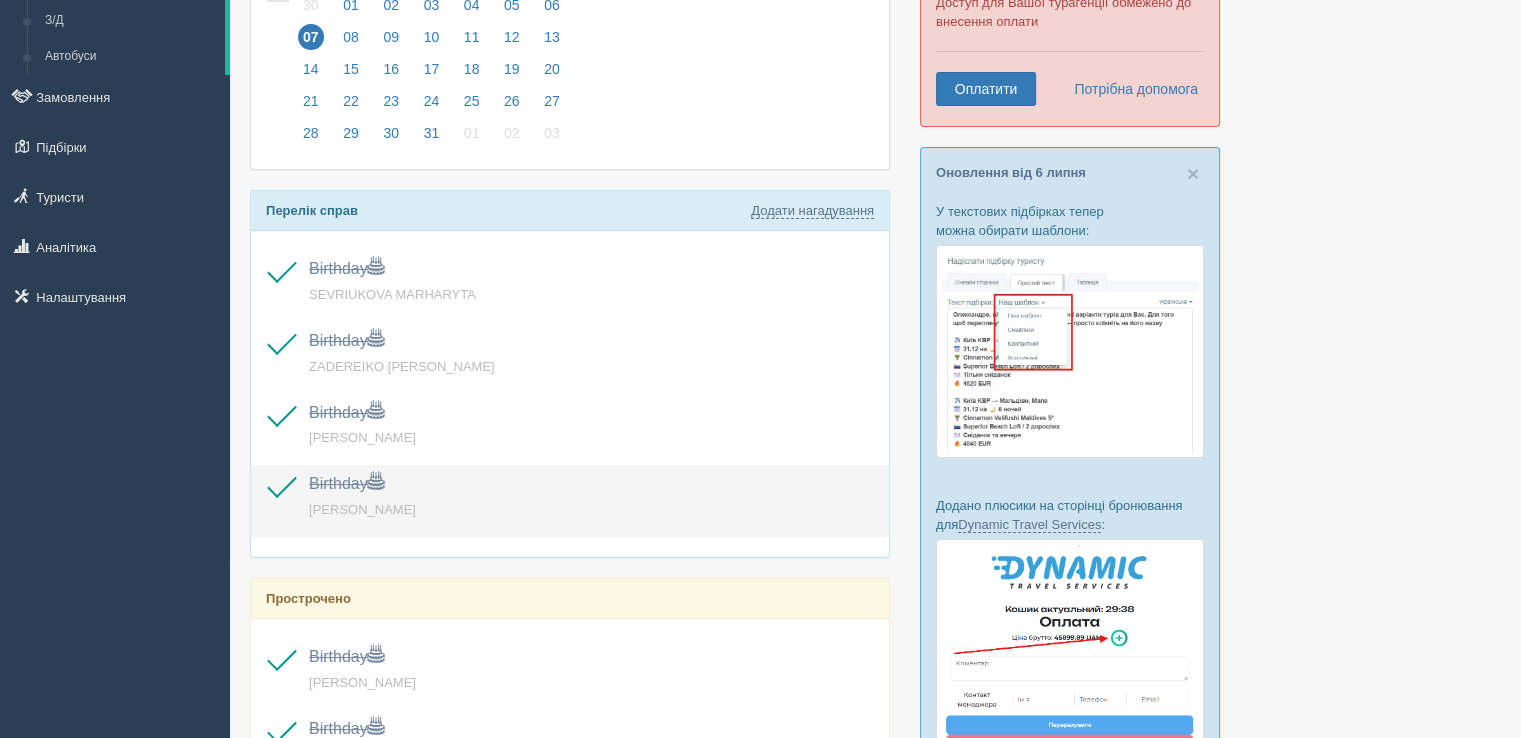 scroll, scrollTop: 0, scrollLeft: 0, axis: both 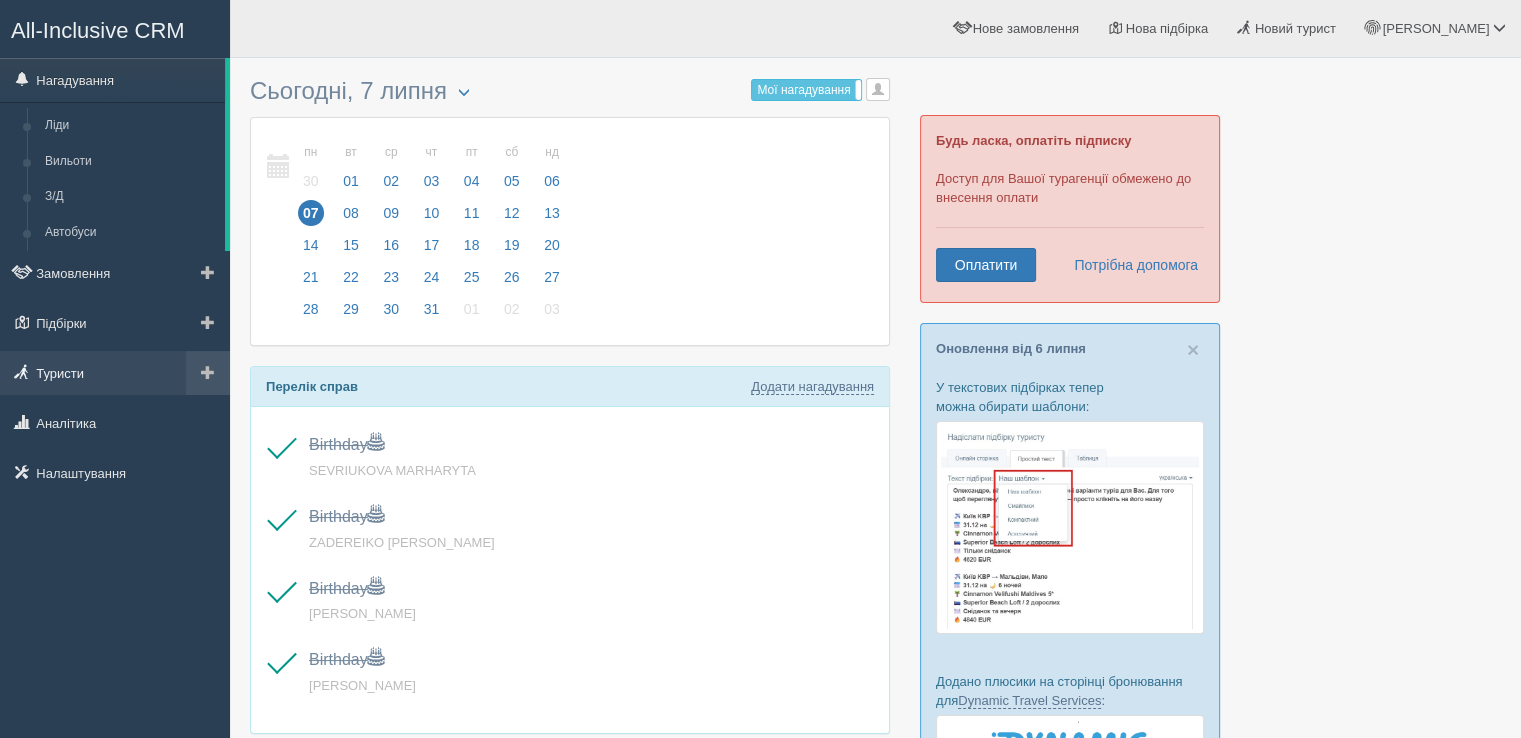 click on "Туристи" at bounding box center (115, 373) 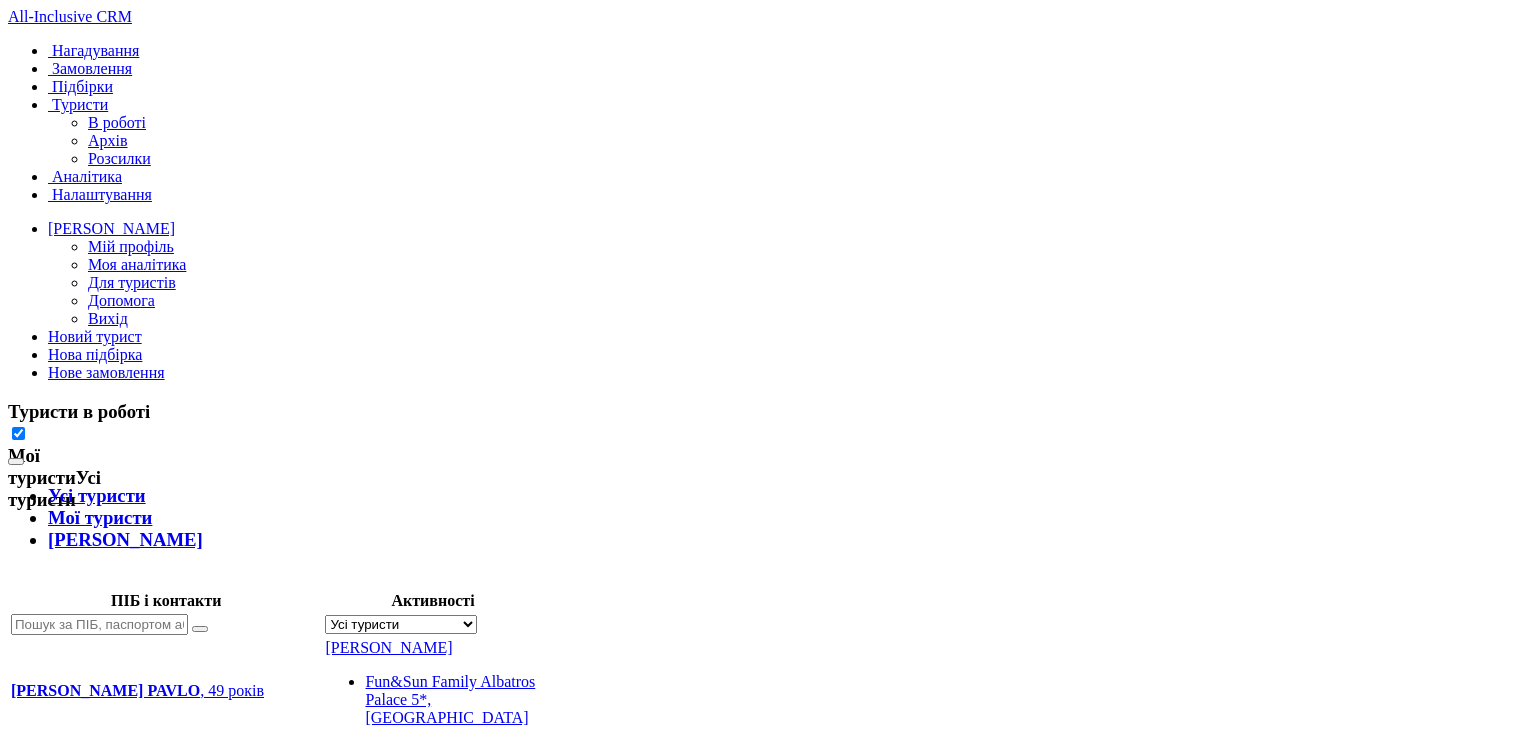 scroll, scrollTop: 0, scrollLeft: 0, axis: both 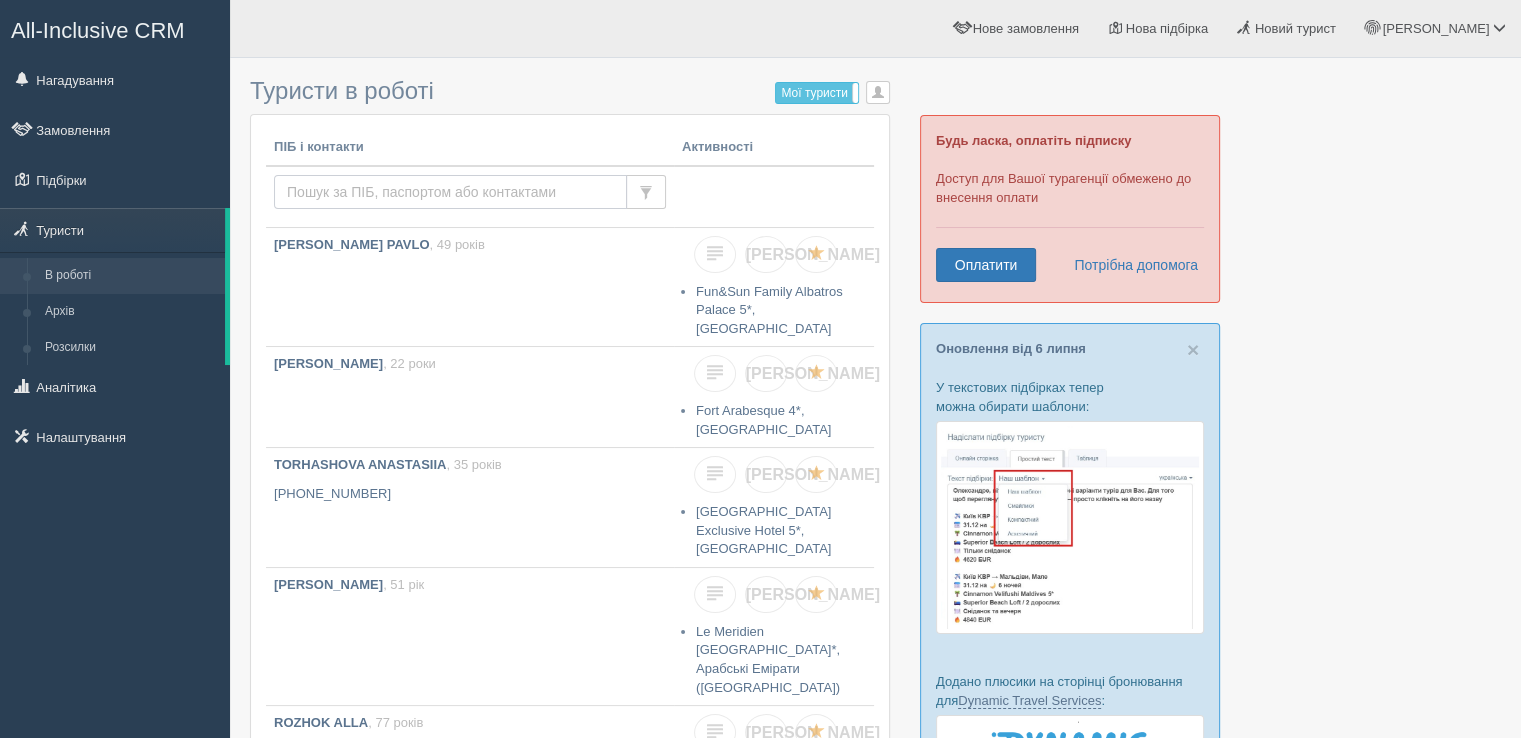 click at bounding box center [450, 192] 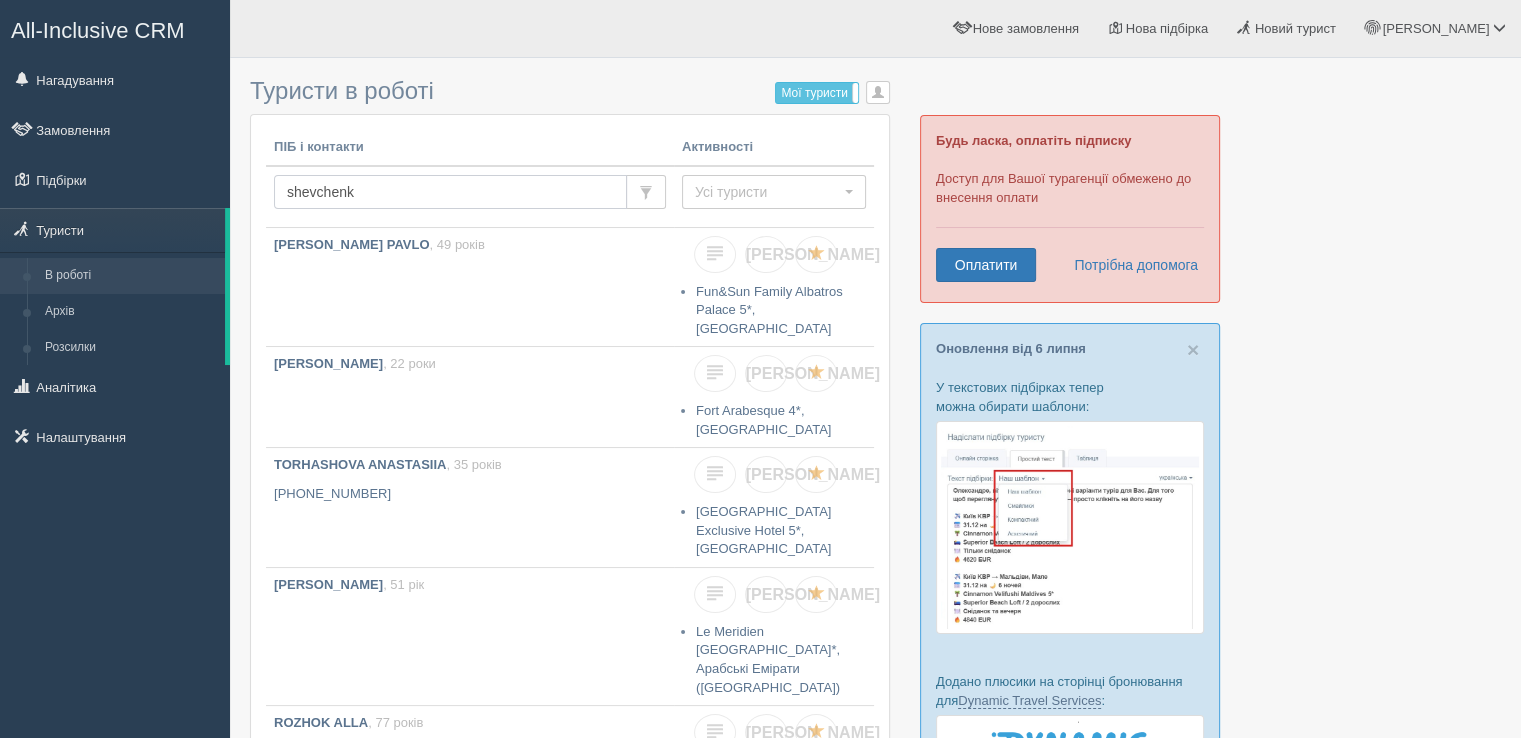 type on "shevchenko" 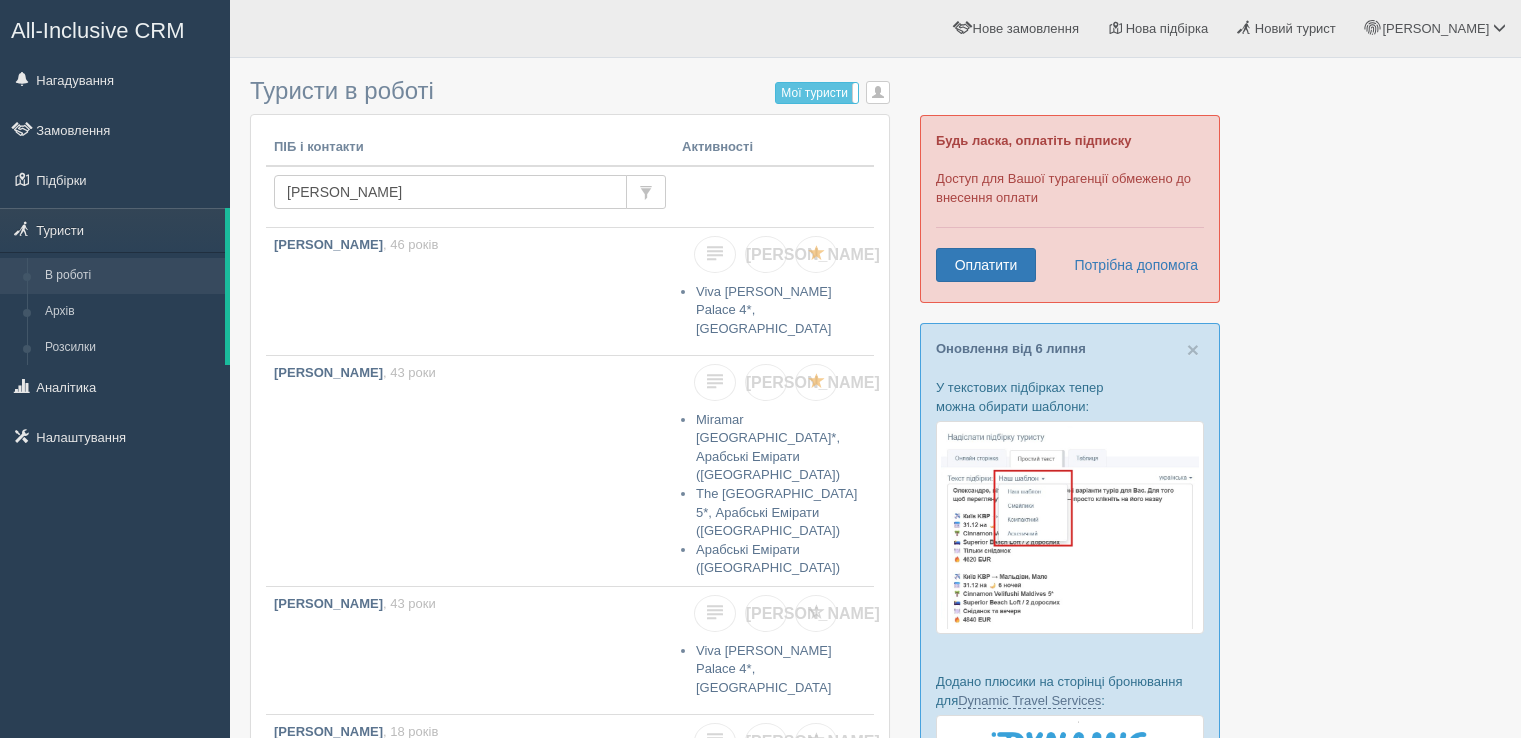 scroll, scrollTop: 0, scrollLeft: 0, axis: both 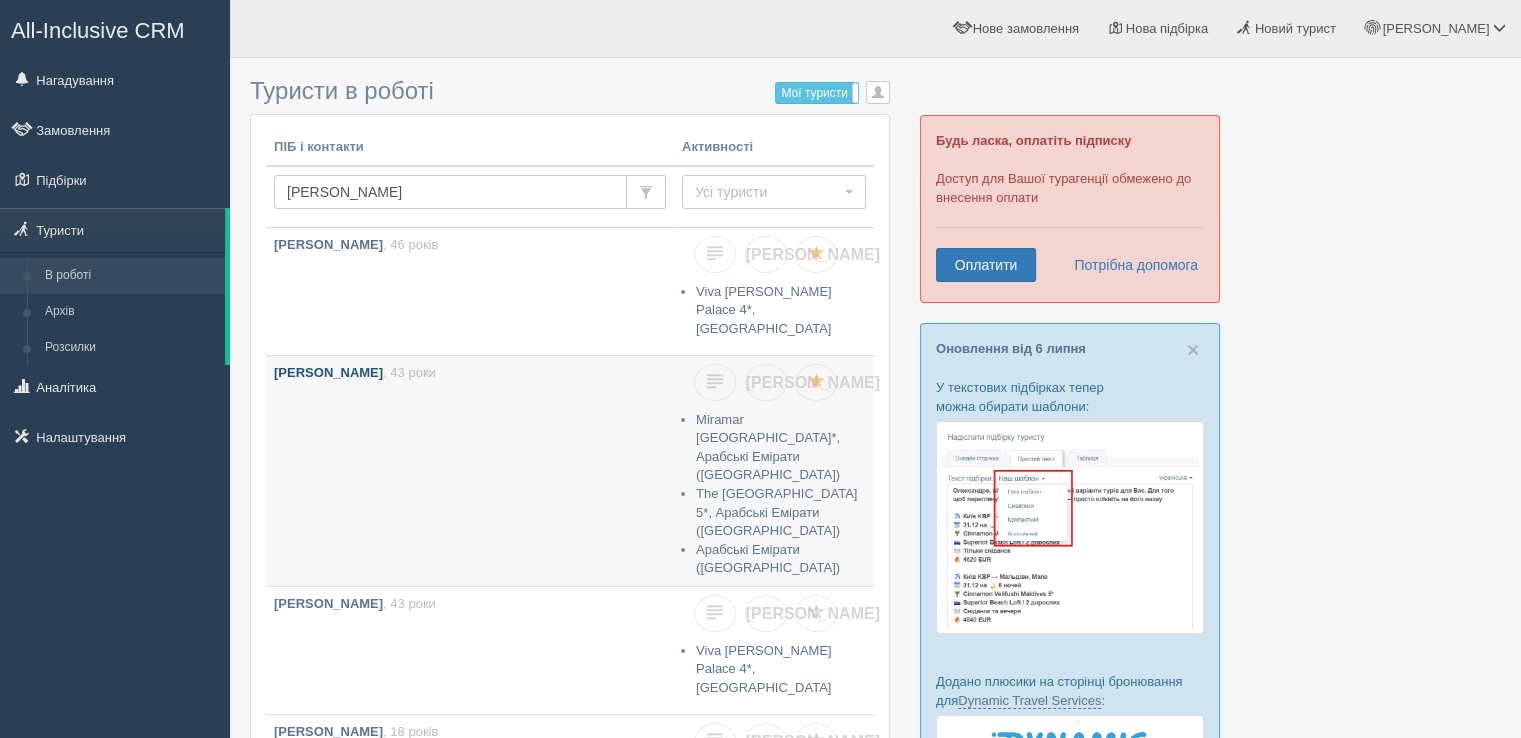 click on "SHEVCHENKO INNA ,
43 роки" at bounding box center (470, 447) 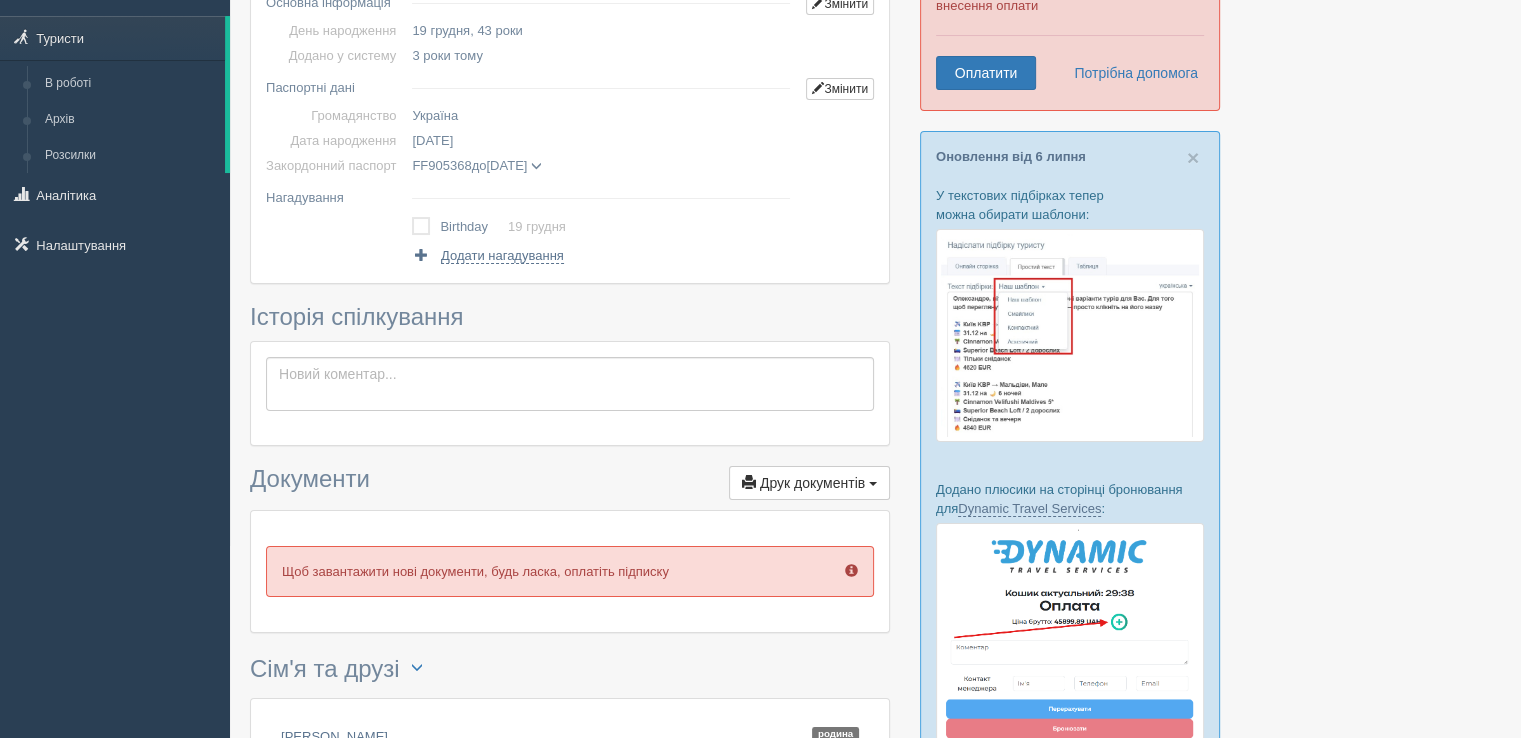 scroll, scrollTop: 600, scrollLeft: 0, axis: vertical 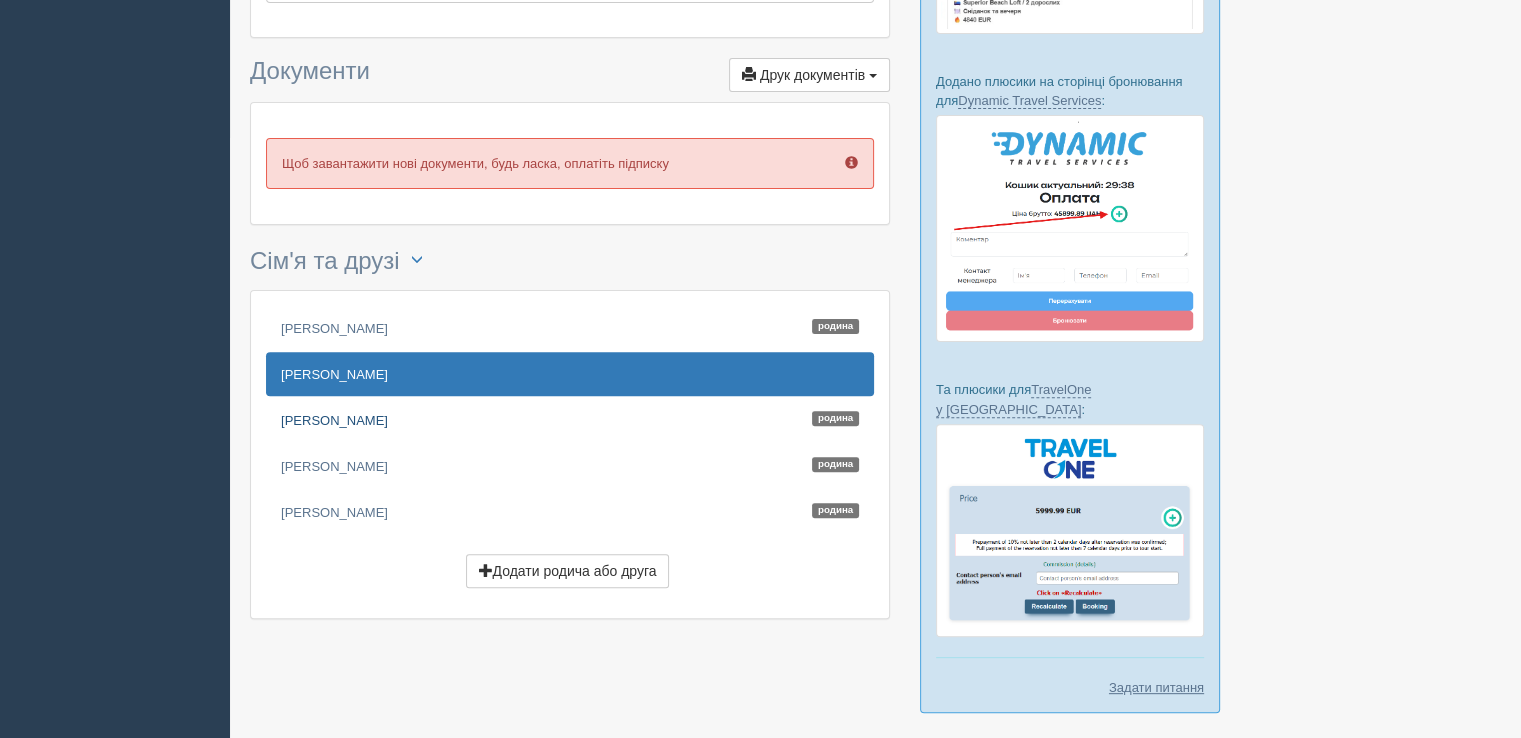 click on "SHEVCHENKO ALINA
Родина" at bounding box center (570, 420) 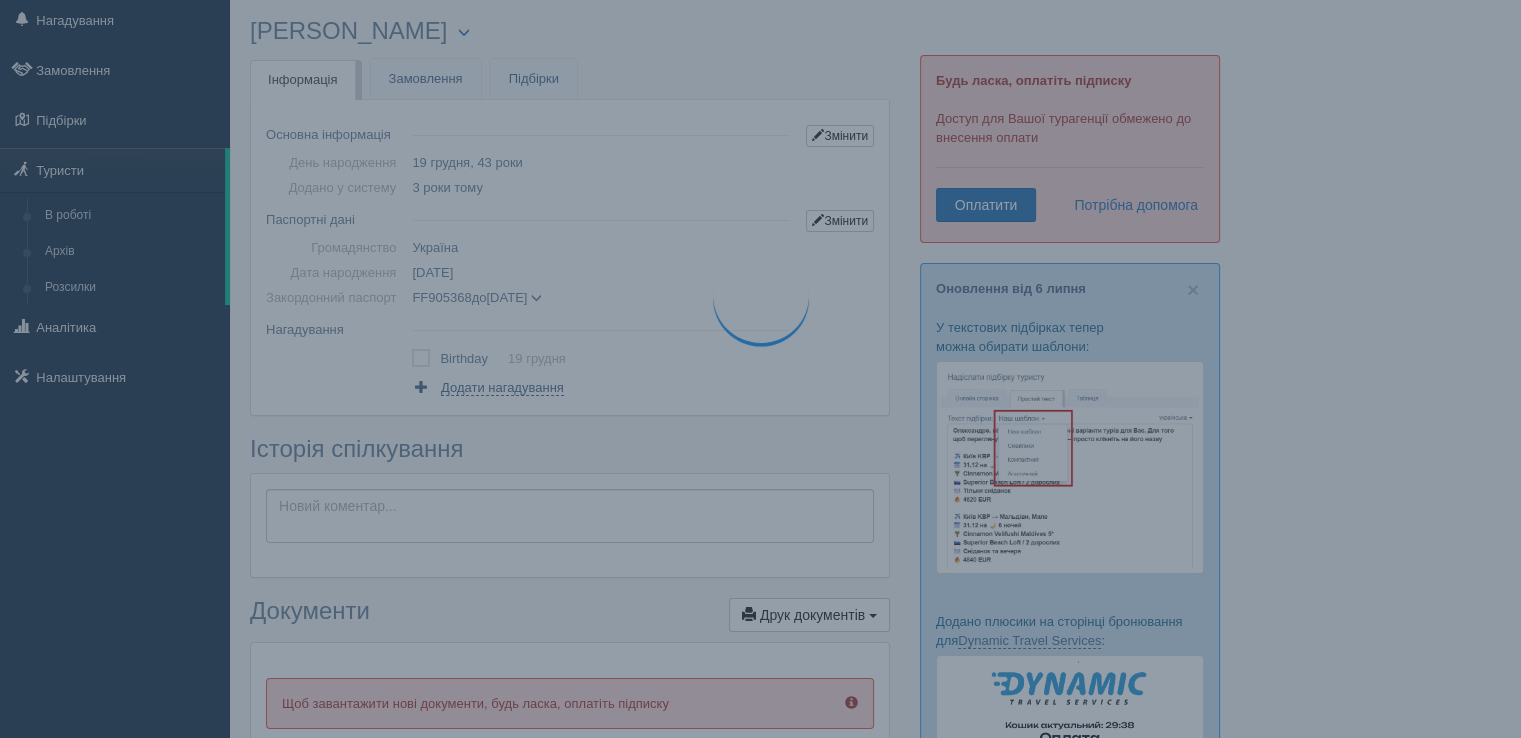 scroll, scrollTop: 0, scrollLeft: 0, axis: both 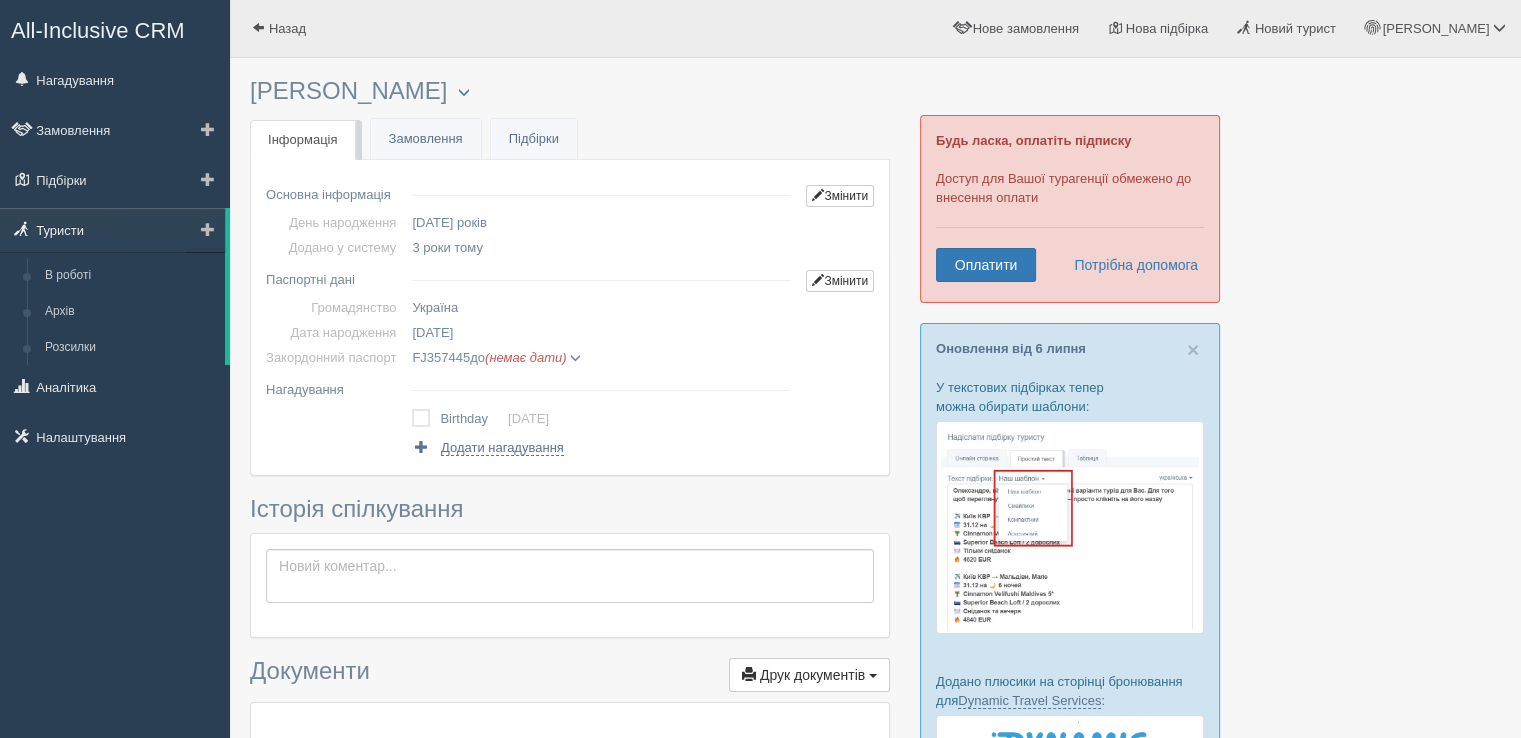 drag, startPoint x: 64, startPoint y: 232, endPoint x: 95, endPoint y: 220, distance: 33.24154 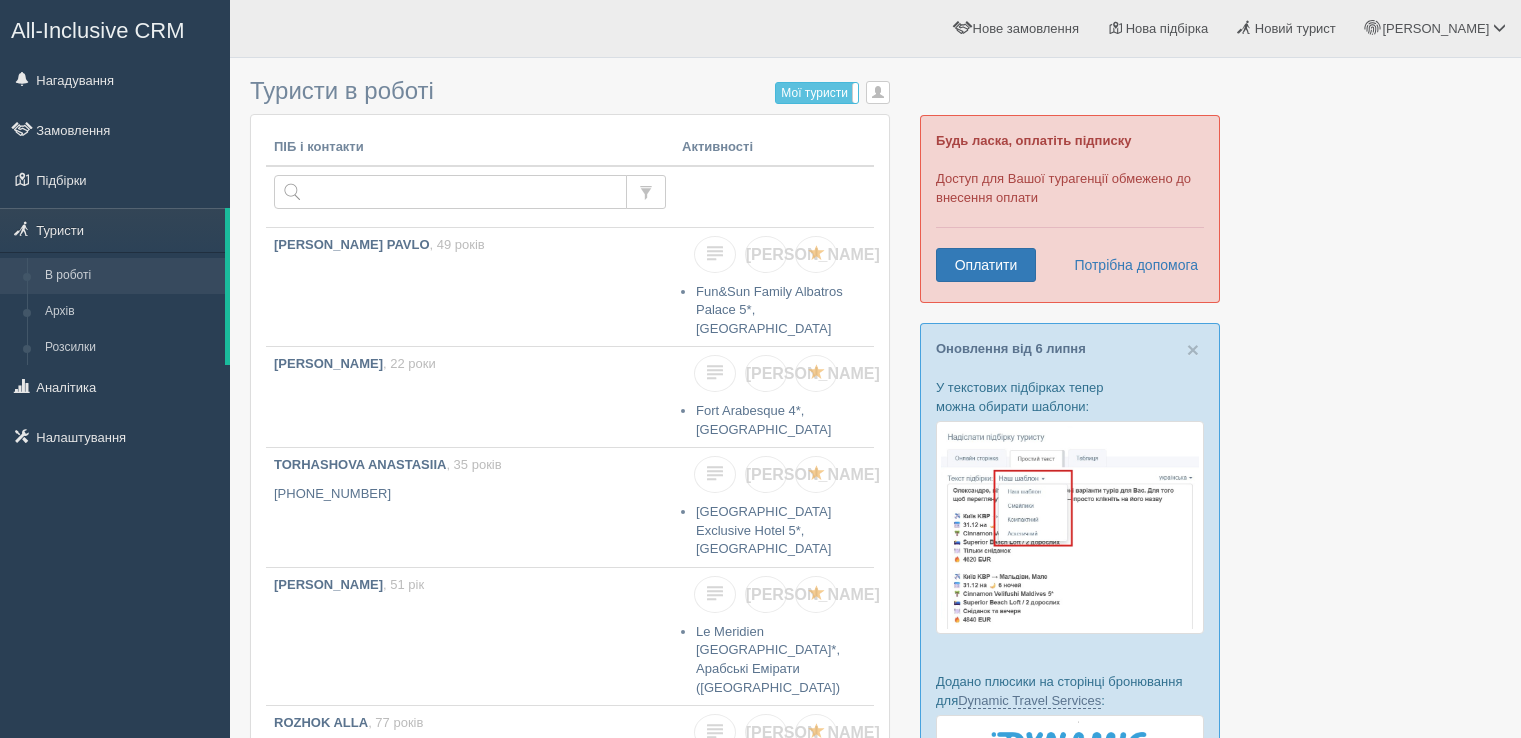 scroll, scrollTop: 0, scrollLeft: 0, axis: both 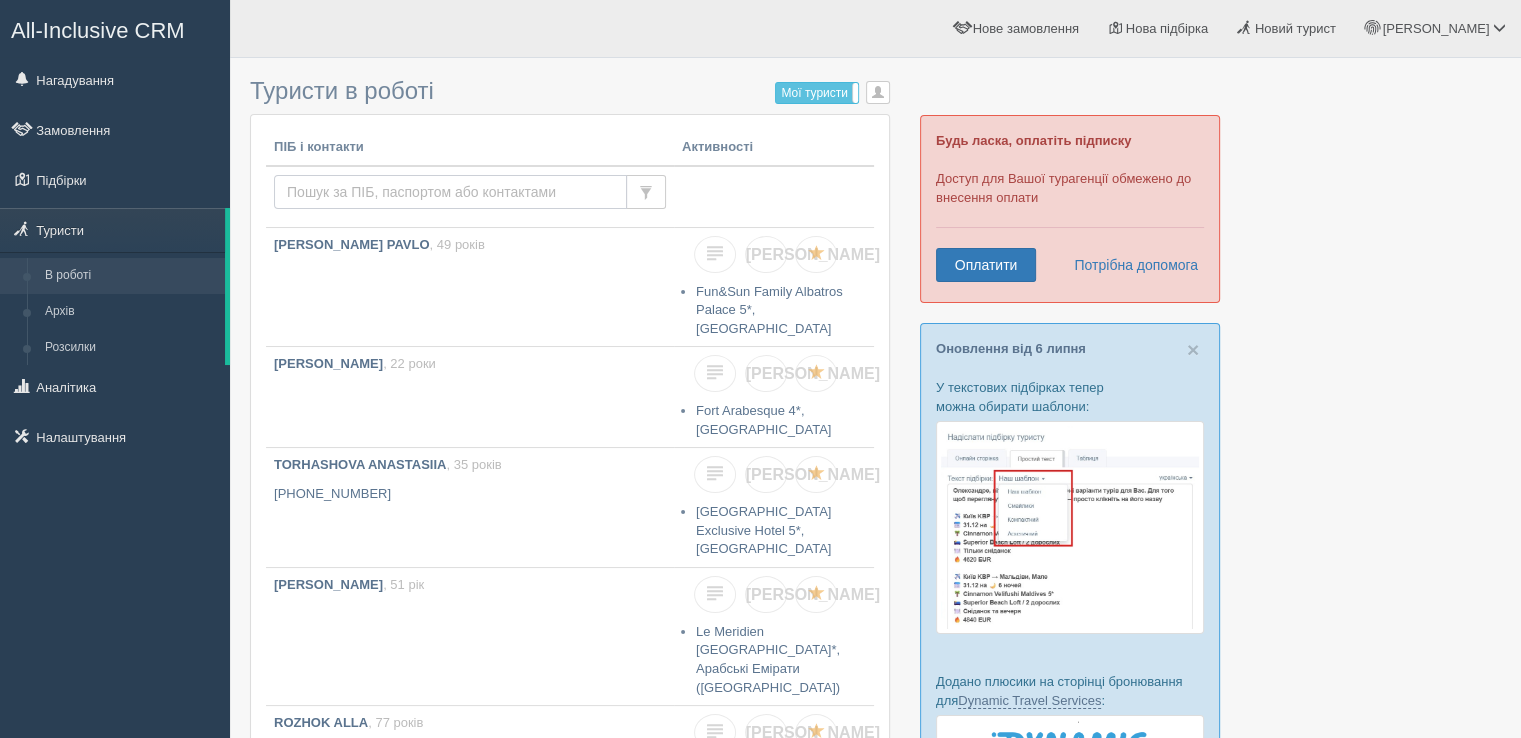 click at bounding box center [450, 192] 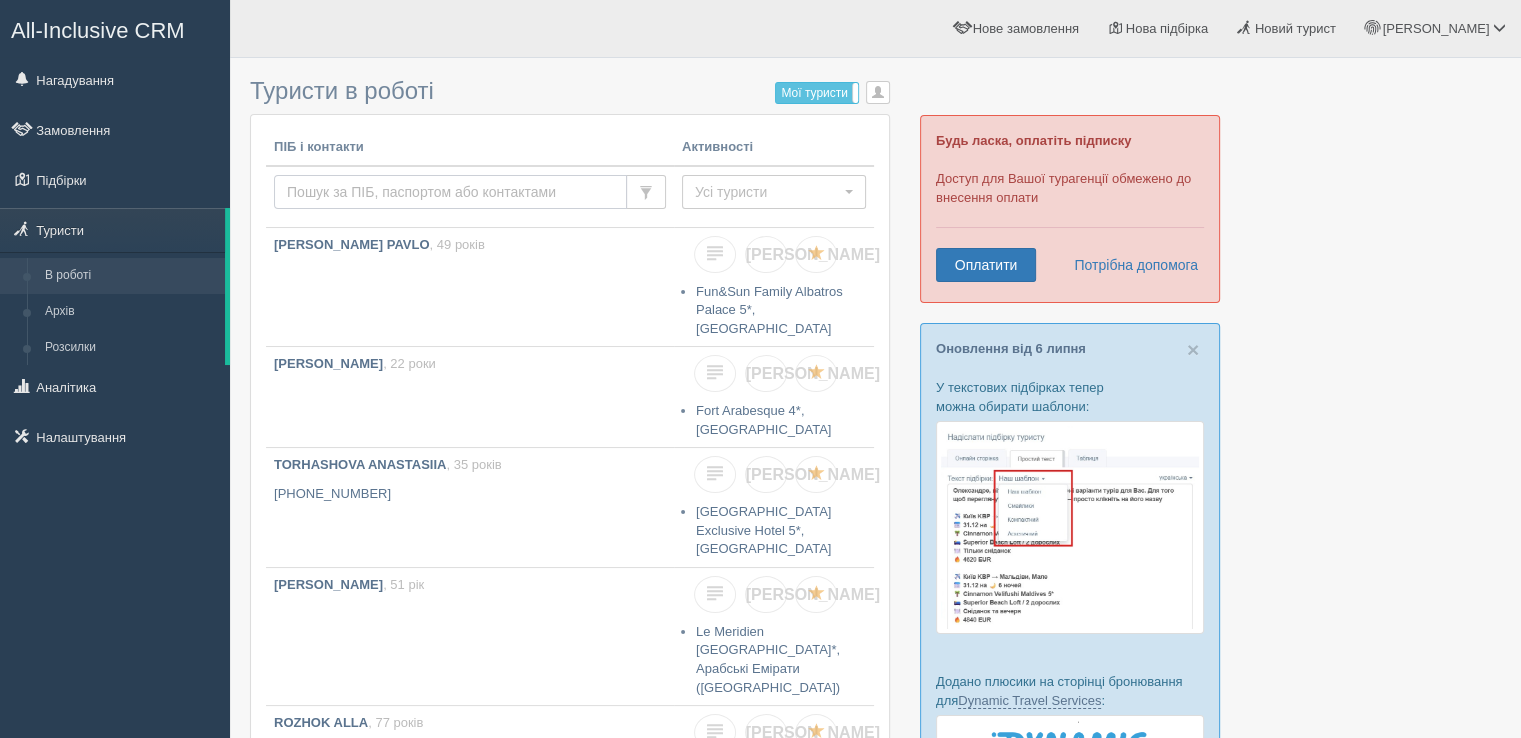 type on "л" 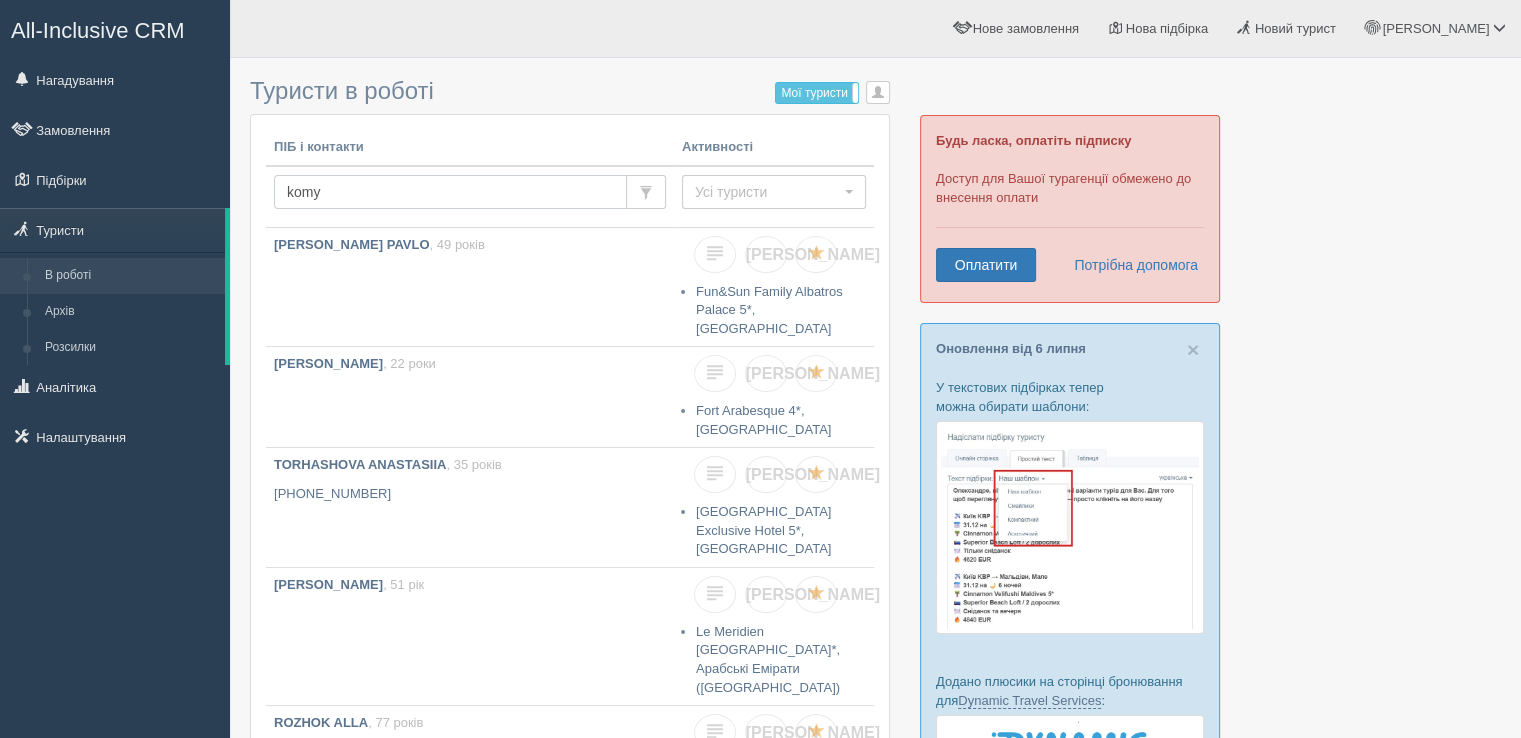 type on "komyz" 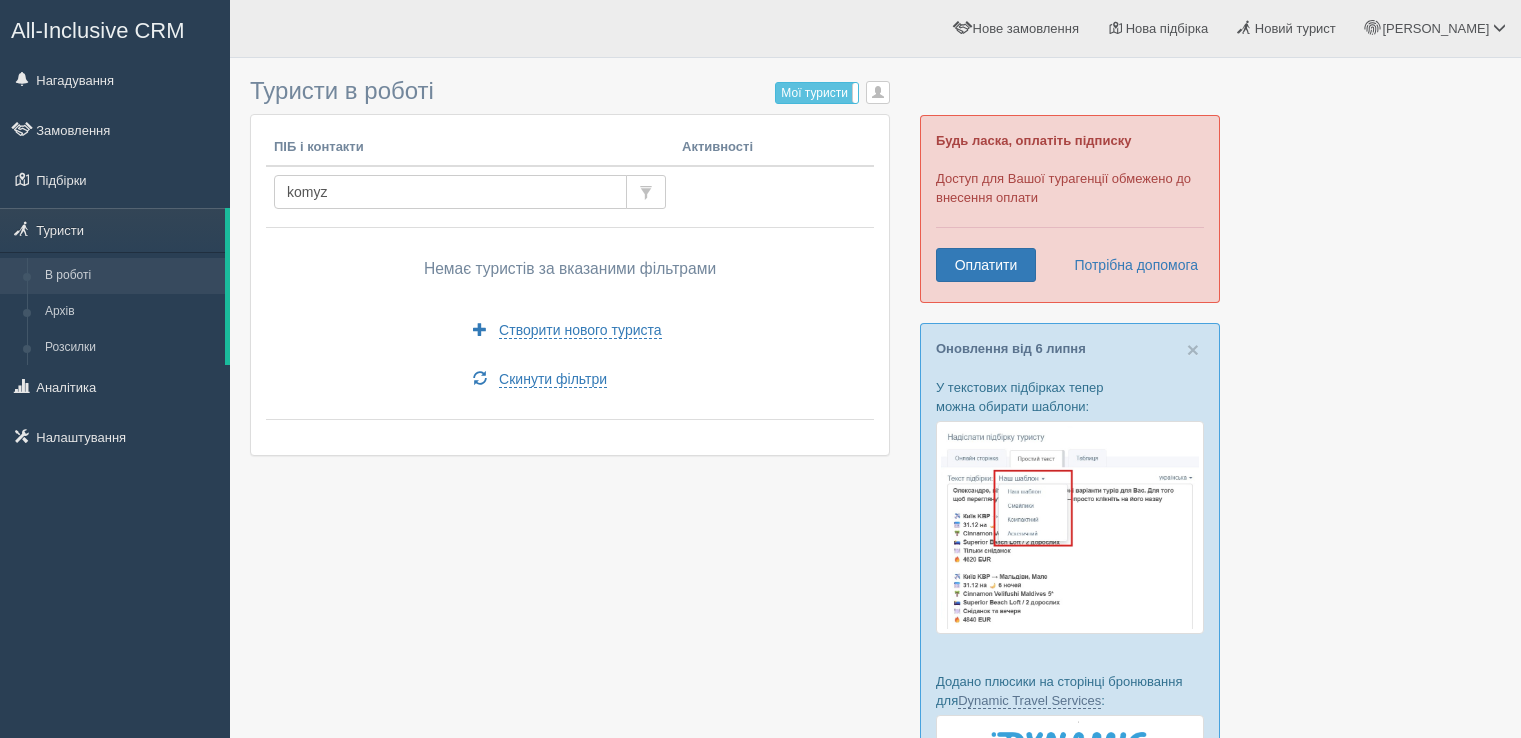 scroll, scrollTop: 0, scrollLeft: 0, axis: both 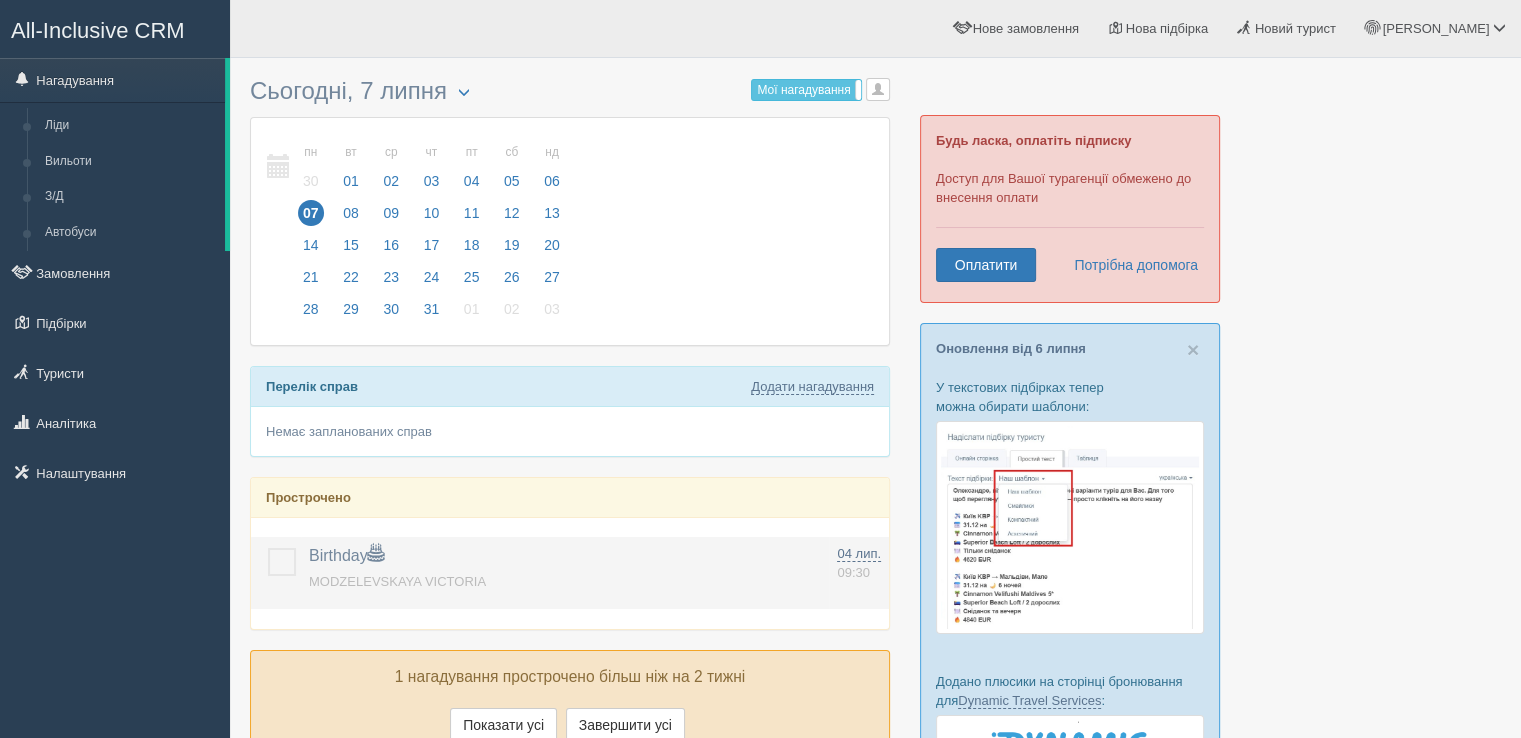 click at bounding box center (268, 548) 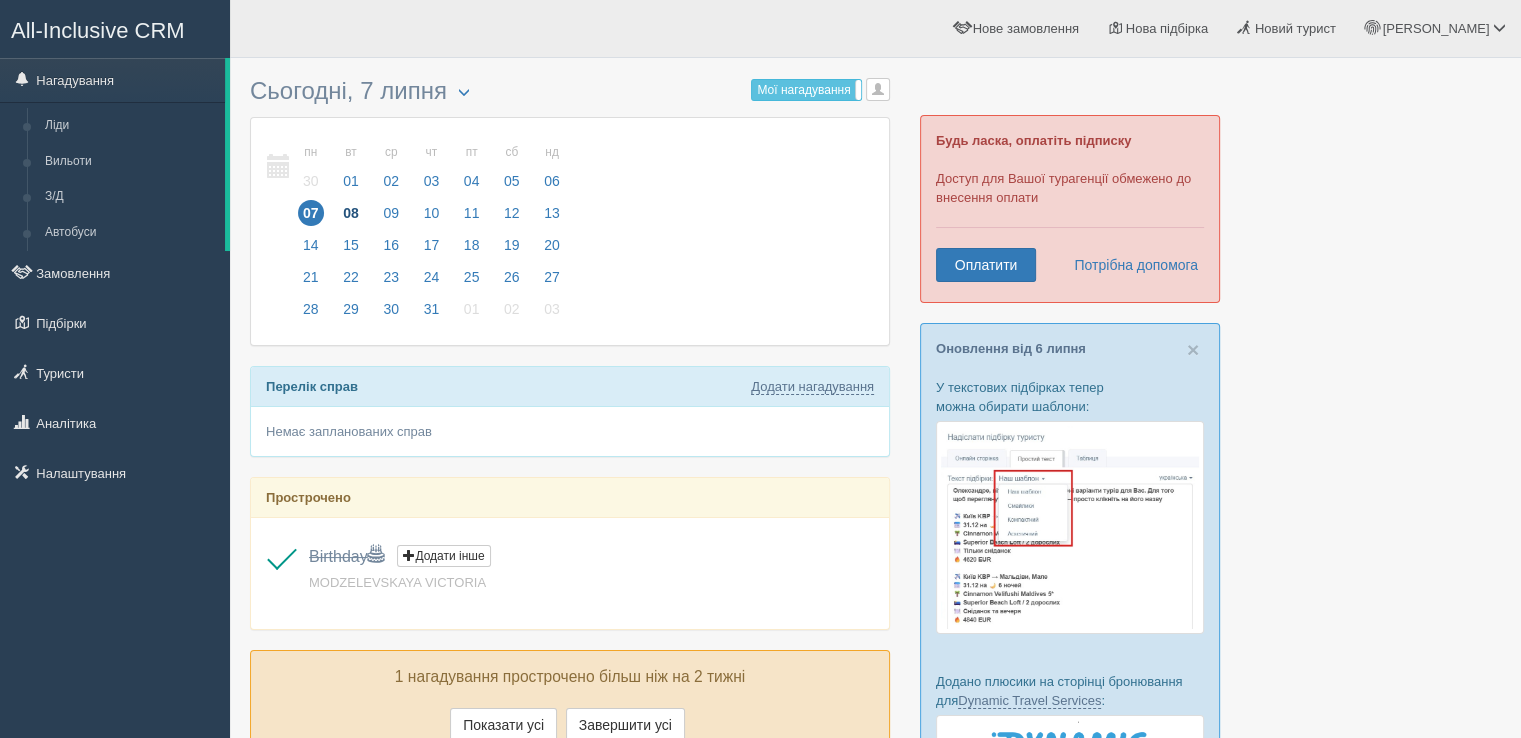 click on "08" at bounding box center [351, 213] 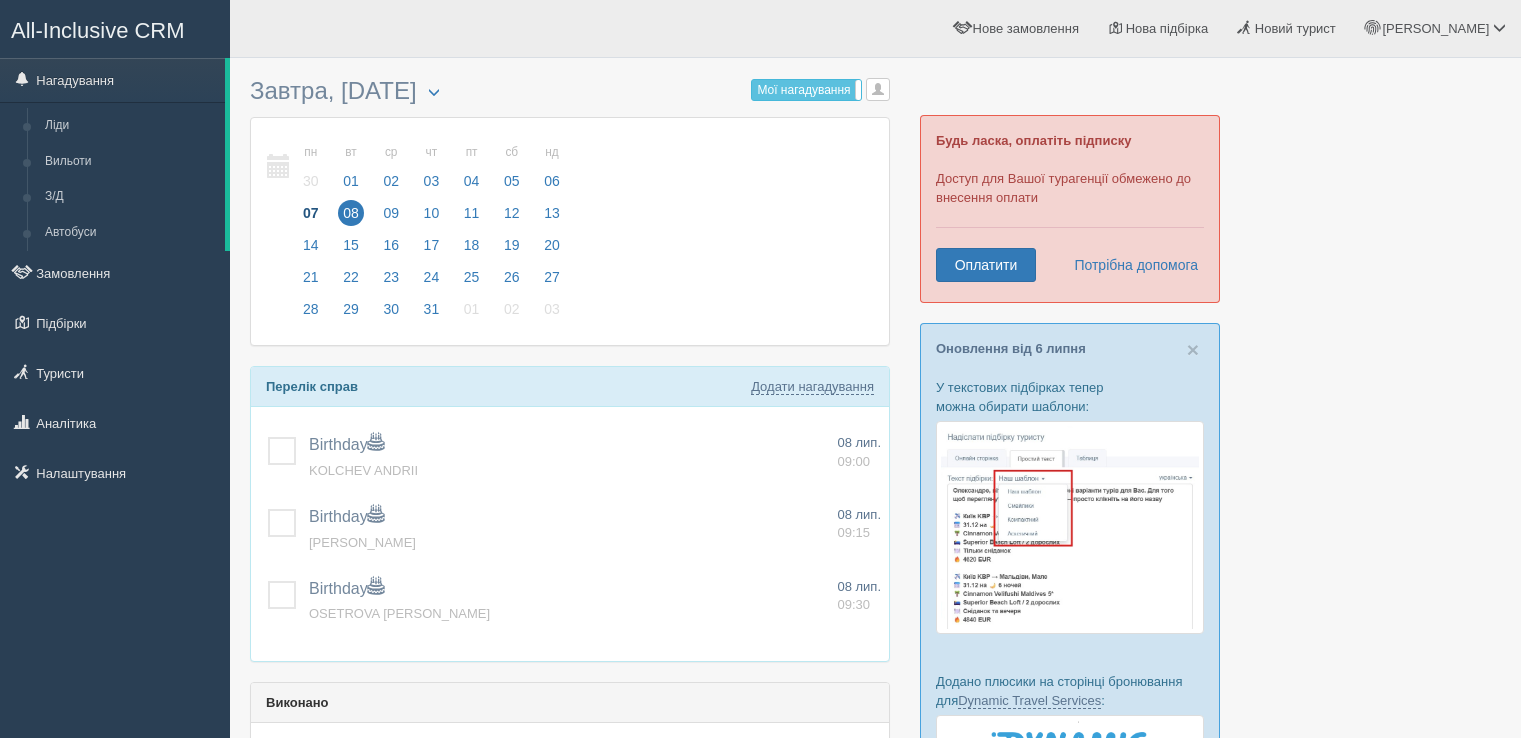 scroll, scrollTop: 0, scrollLeft: 0, axis: both 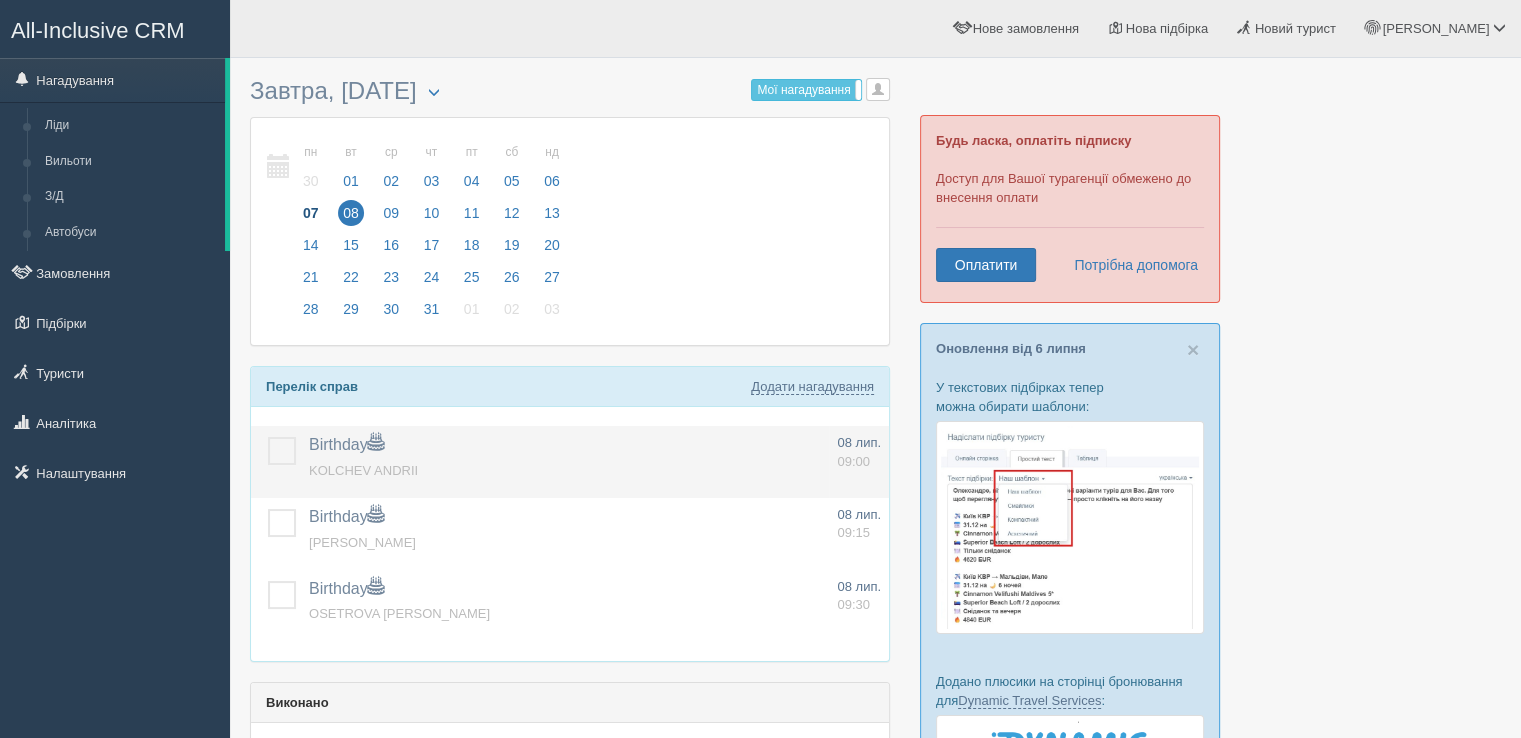click at bounding box center [268, 437] 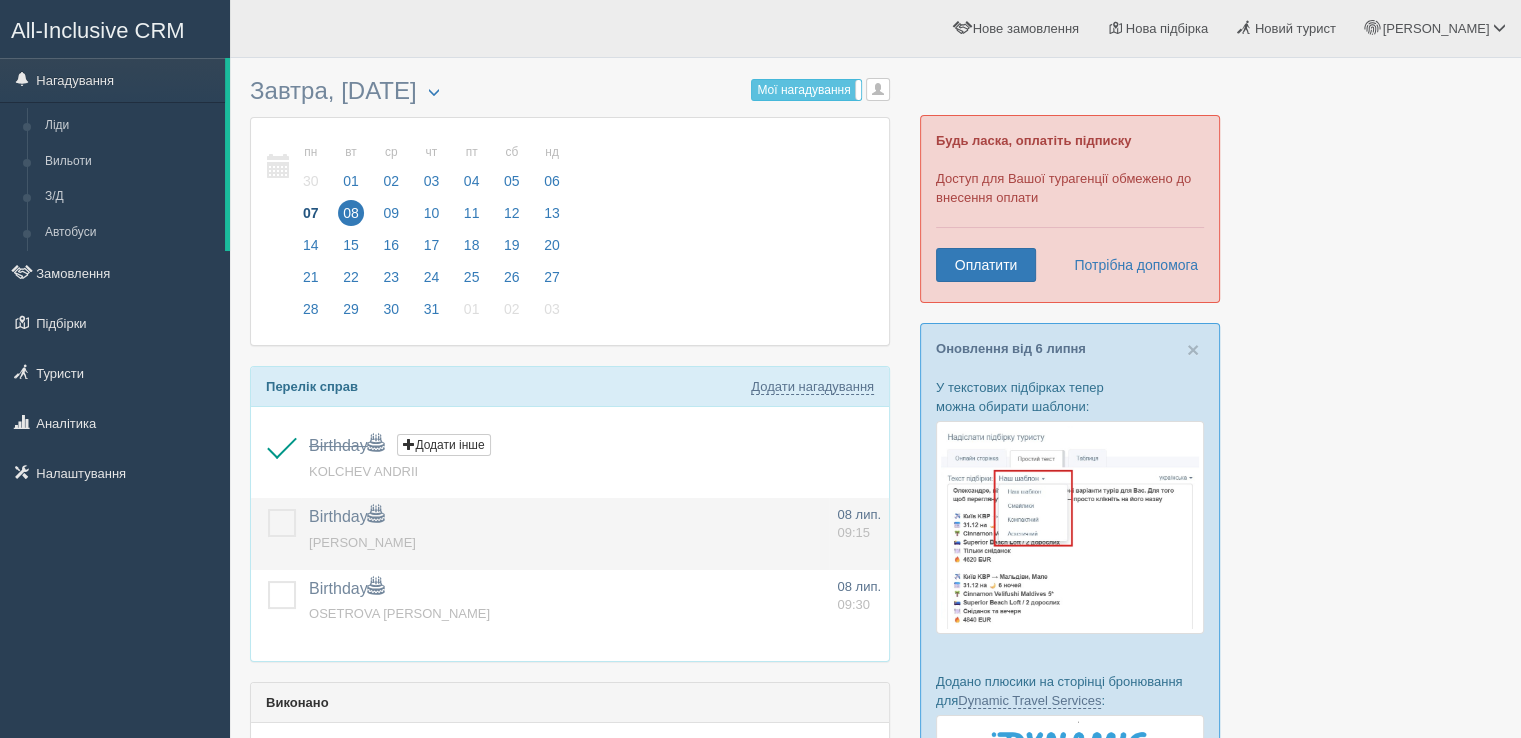 click at bounding box center (268, 509) 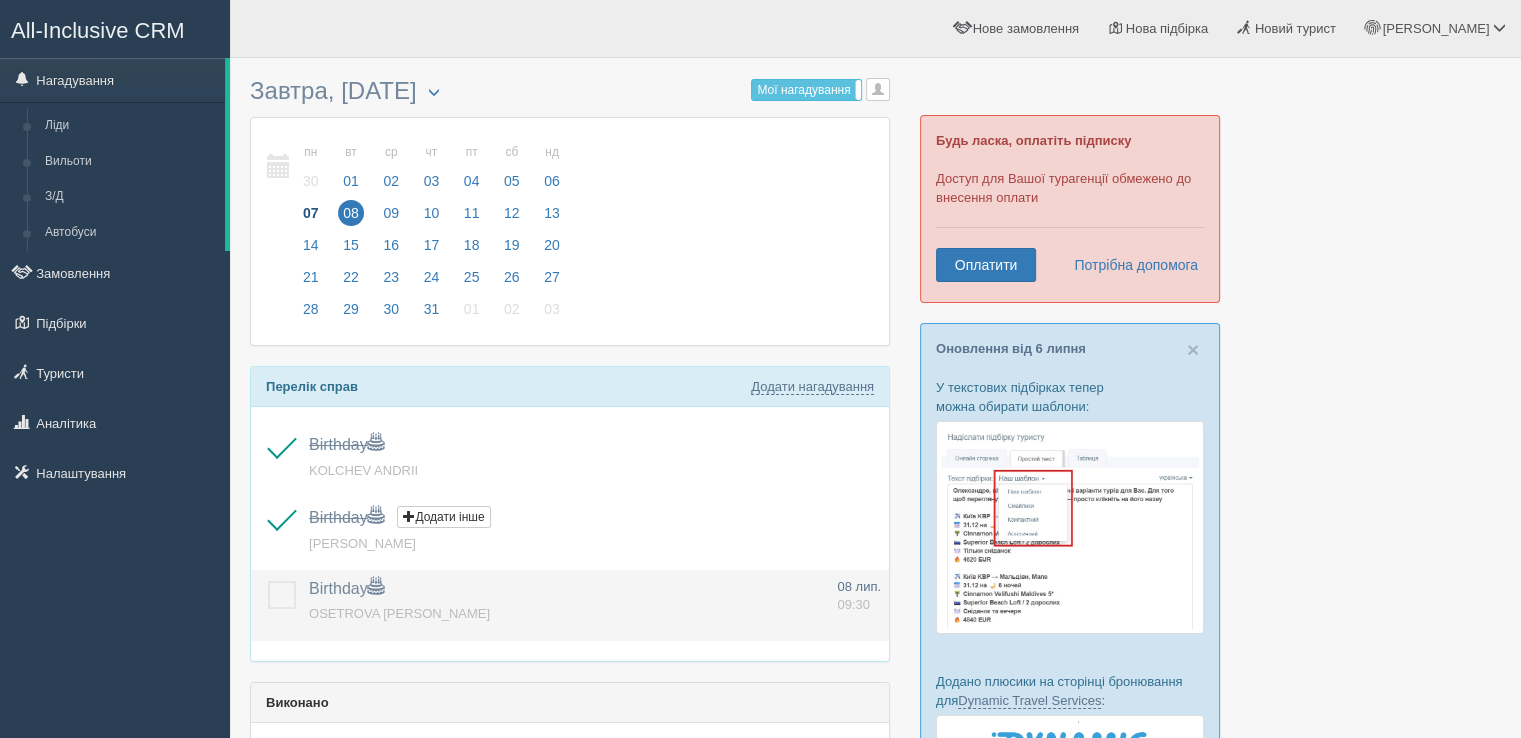 click at bounding box center (268, 581) 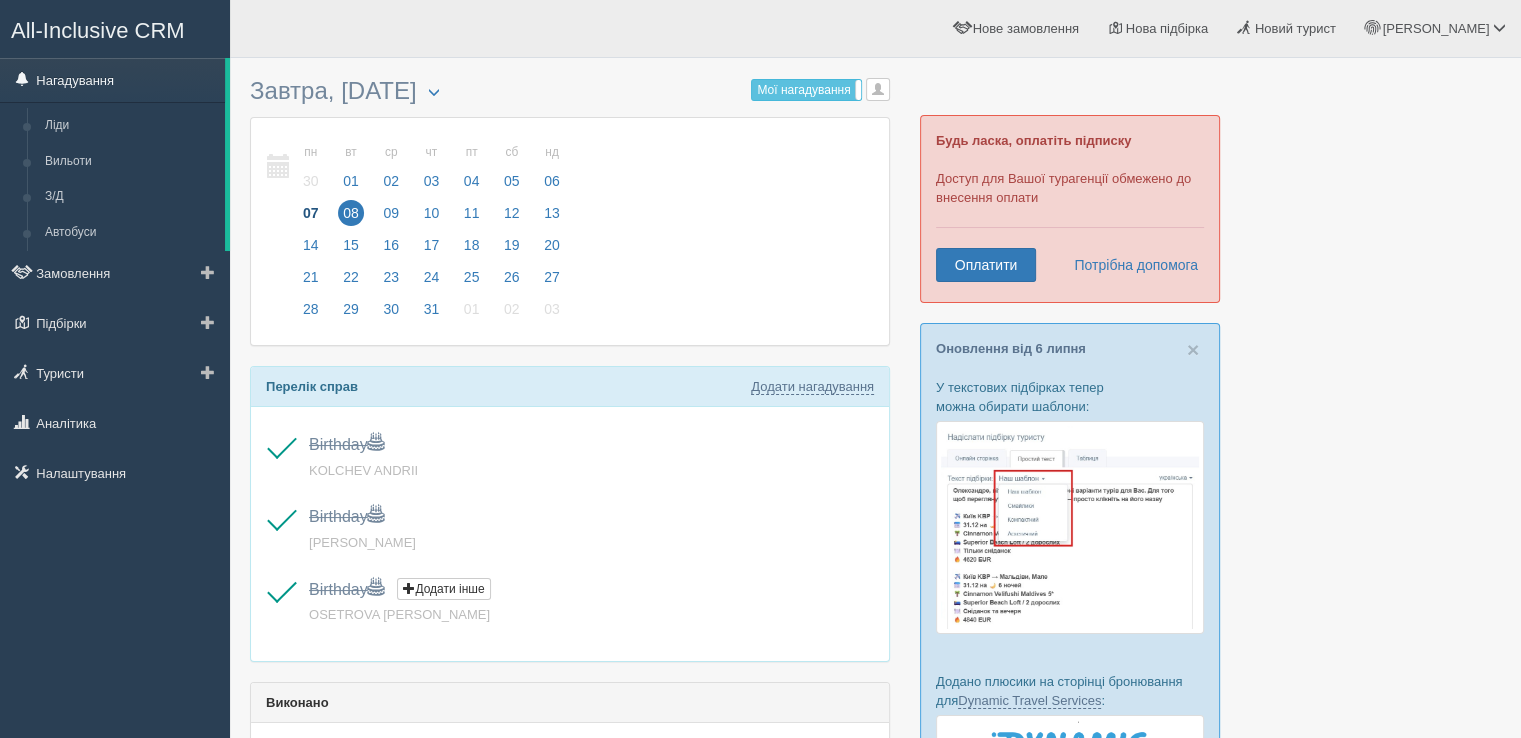 click on "Нагадування" at bounding box center [112, 80] 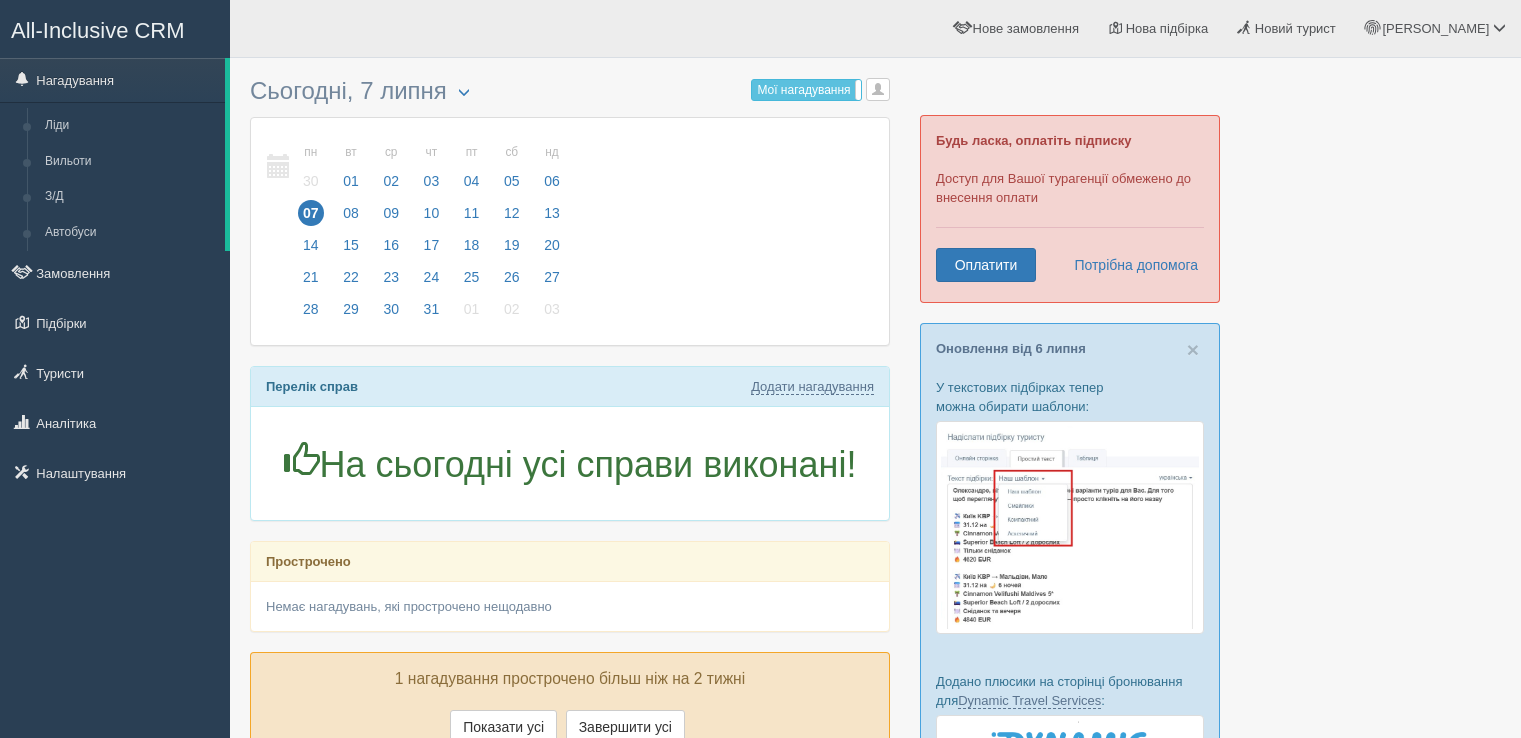 scroll, scrollTop: 0, scrollLeft: 0, axis: both 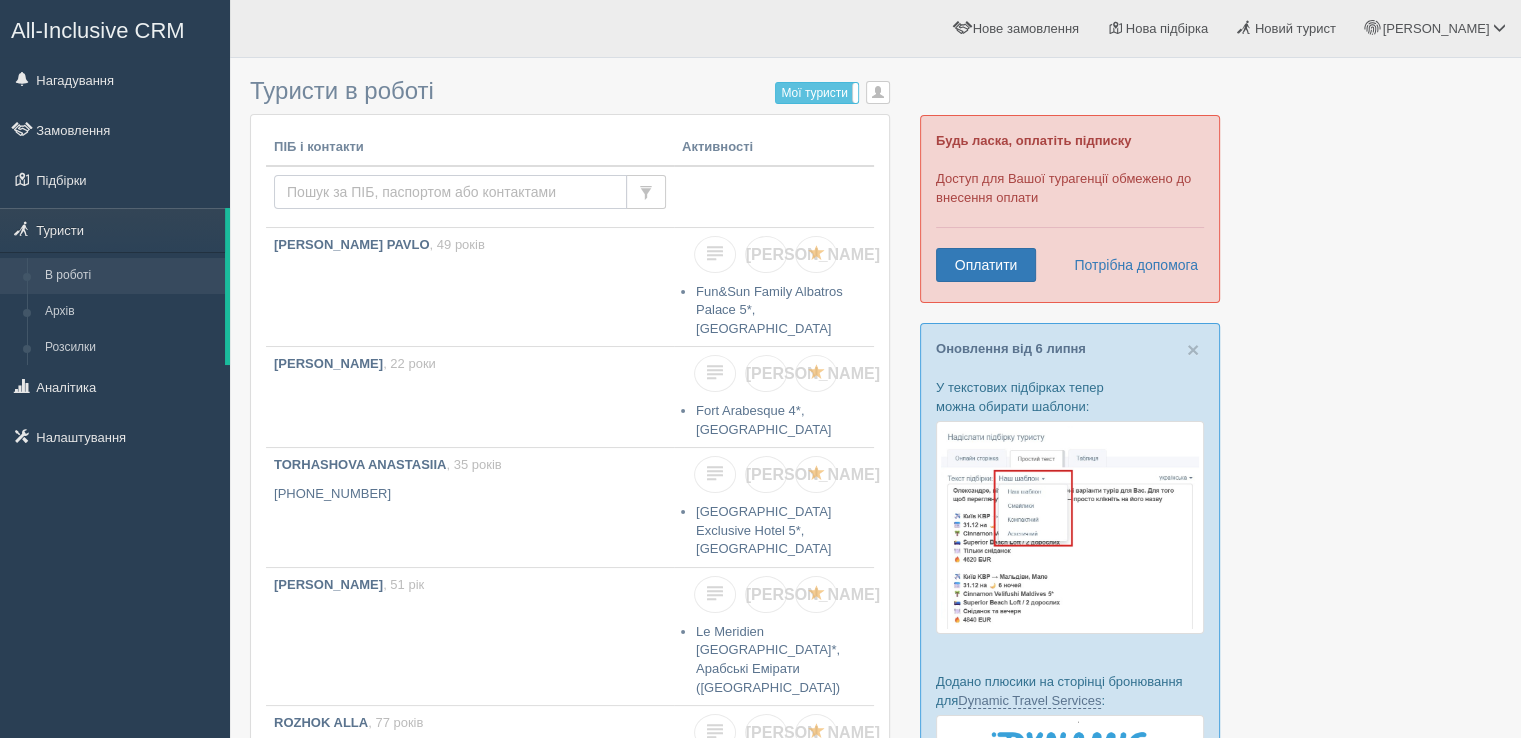 click at bounding box center [450, 192] 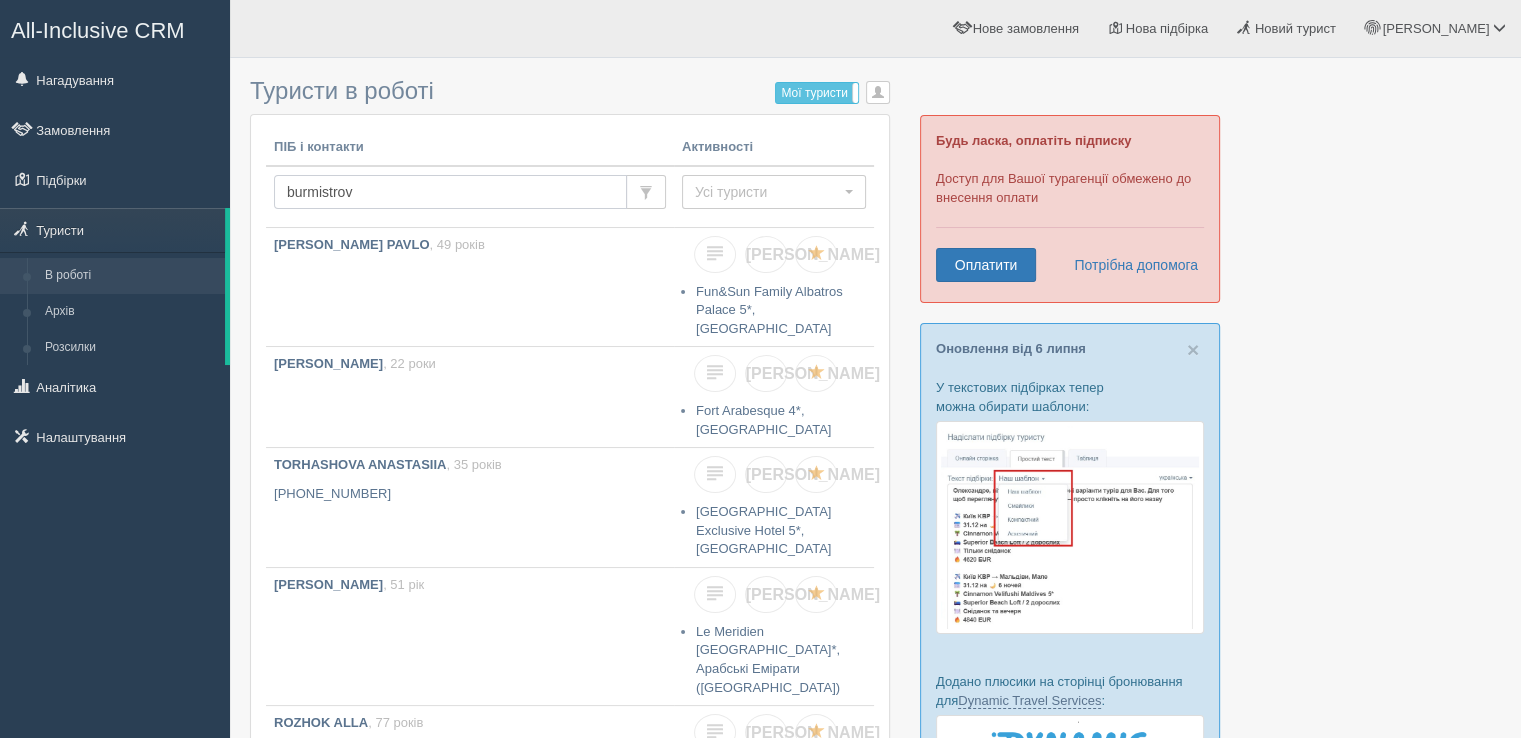 type on "burmistrova" 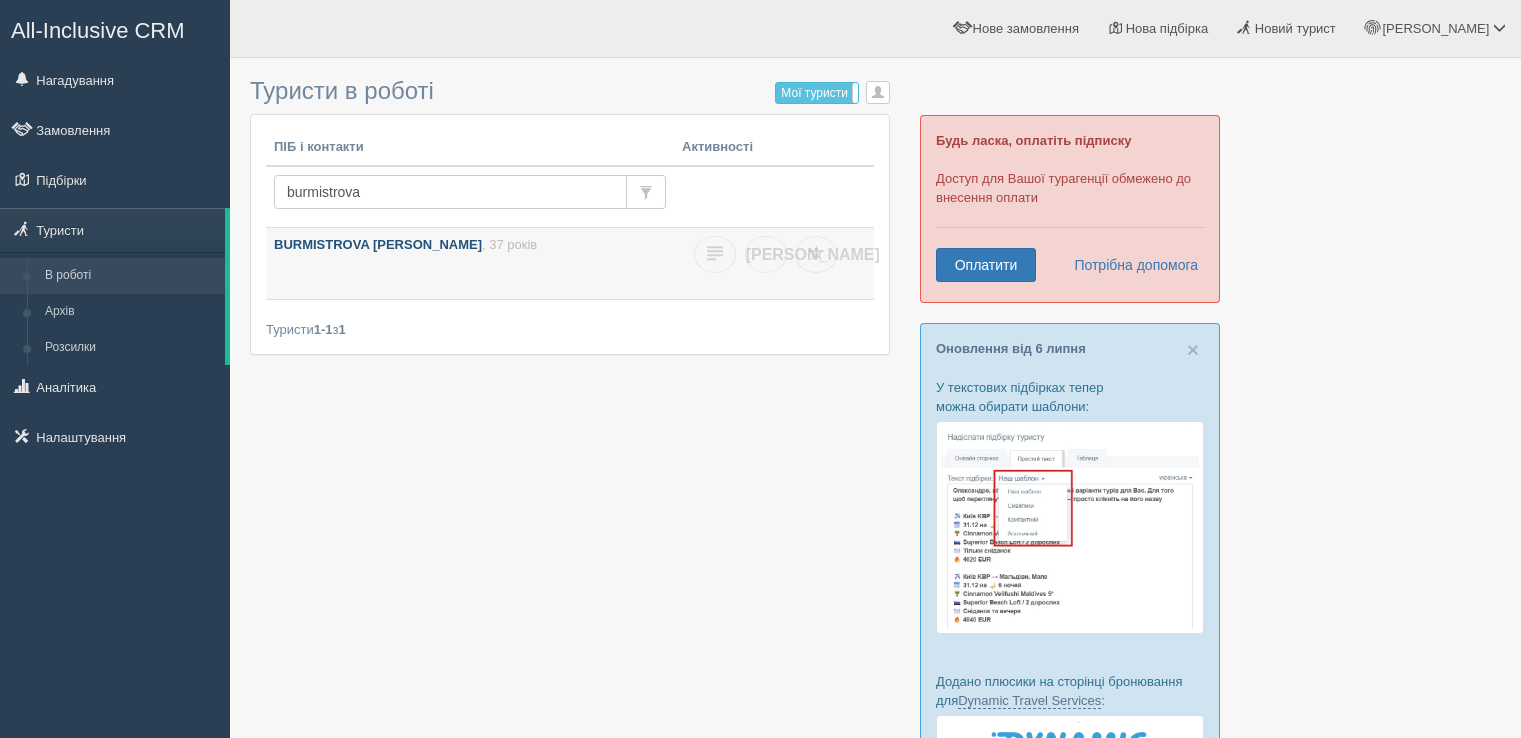 scroll, scrollTop: 0, scrollLeft: 0, axis: both 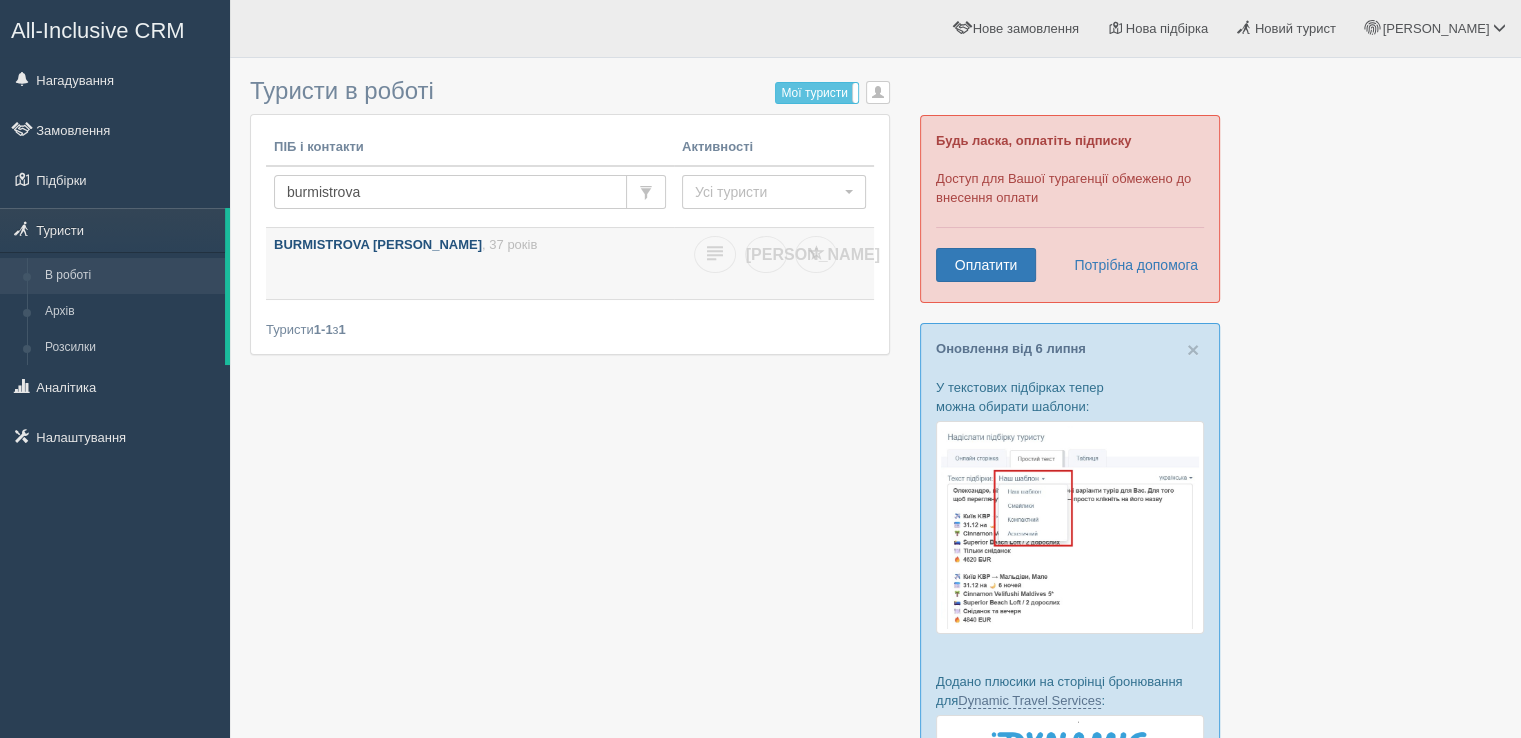 click on "BURMISTROVA ALONA ,
37 років" at bounding box center [470, 245] 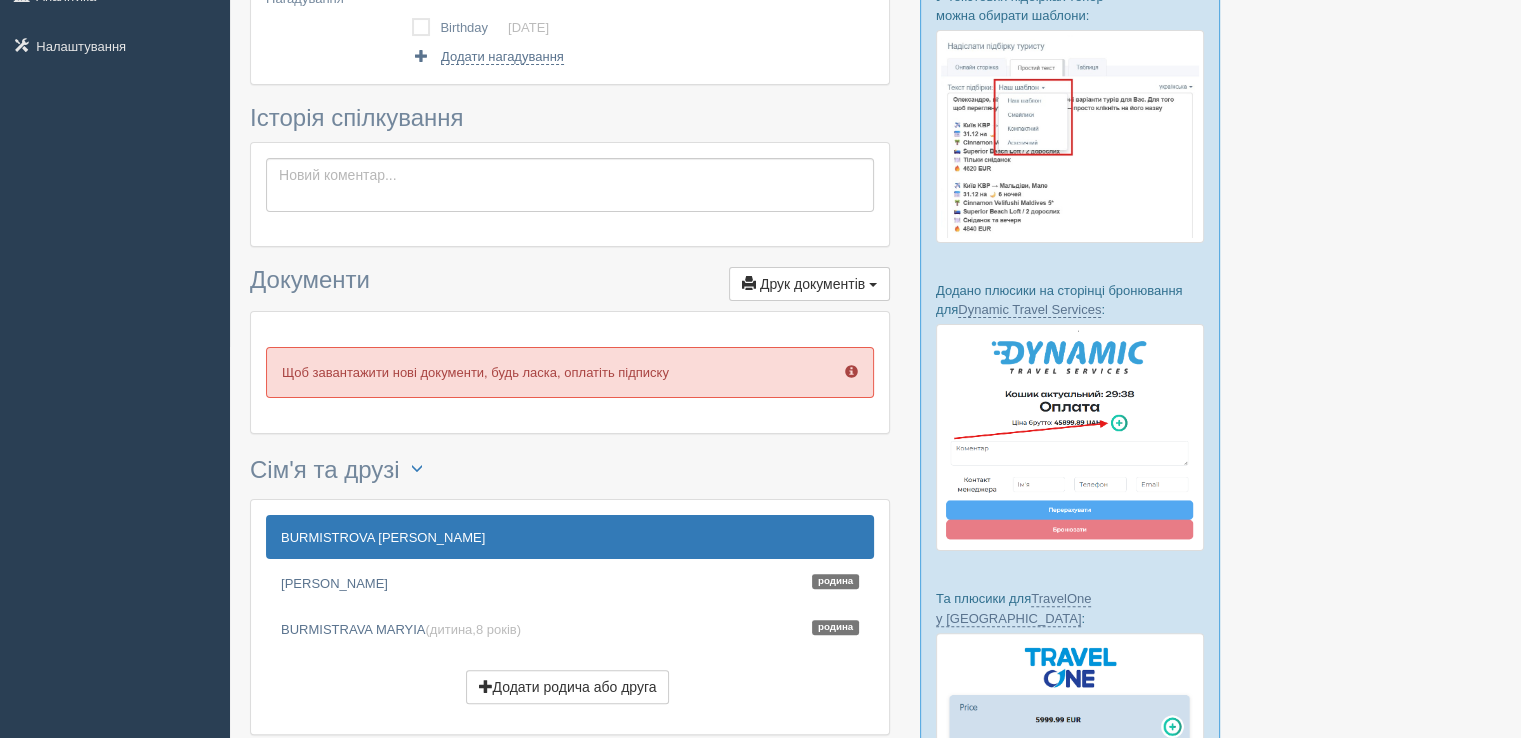 scroll, scrollTop: 600, scrollLeft: 0, axis: vertical 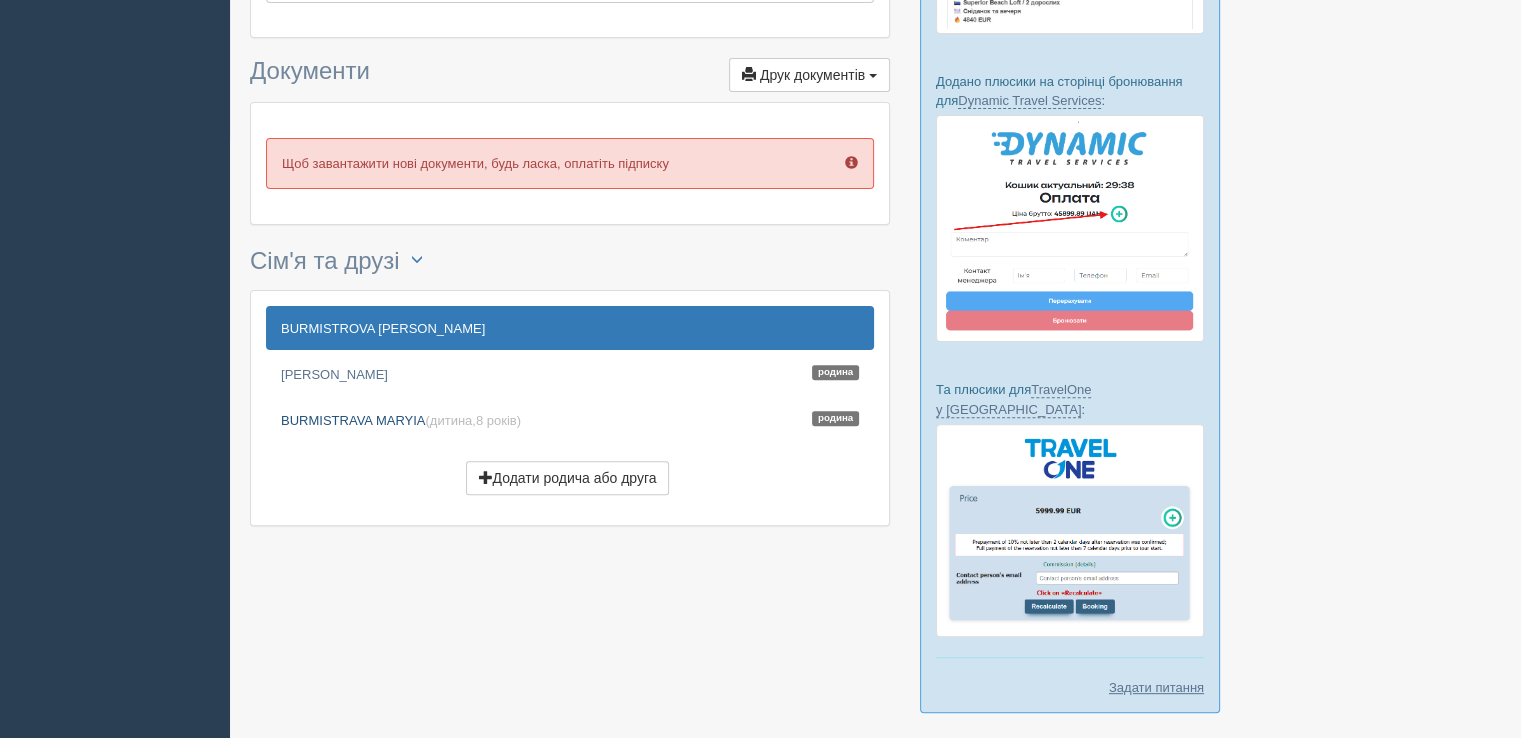click on "BURMISTRAVA MARYIA                                             (дитина,
8 років )
Родина" at bounding box center (570, 420) 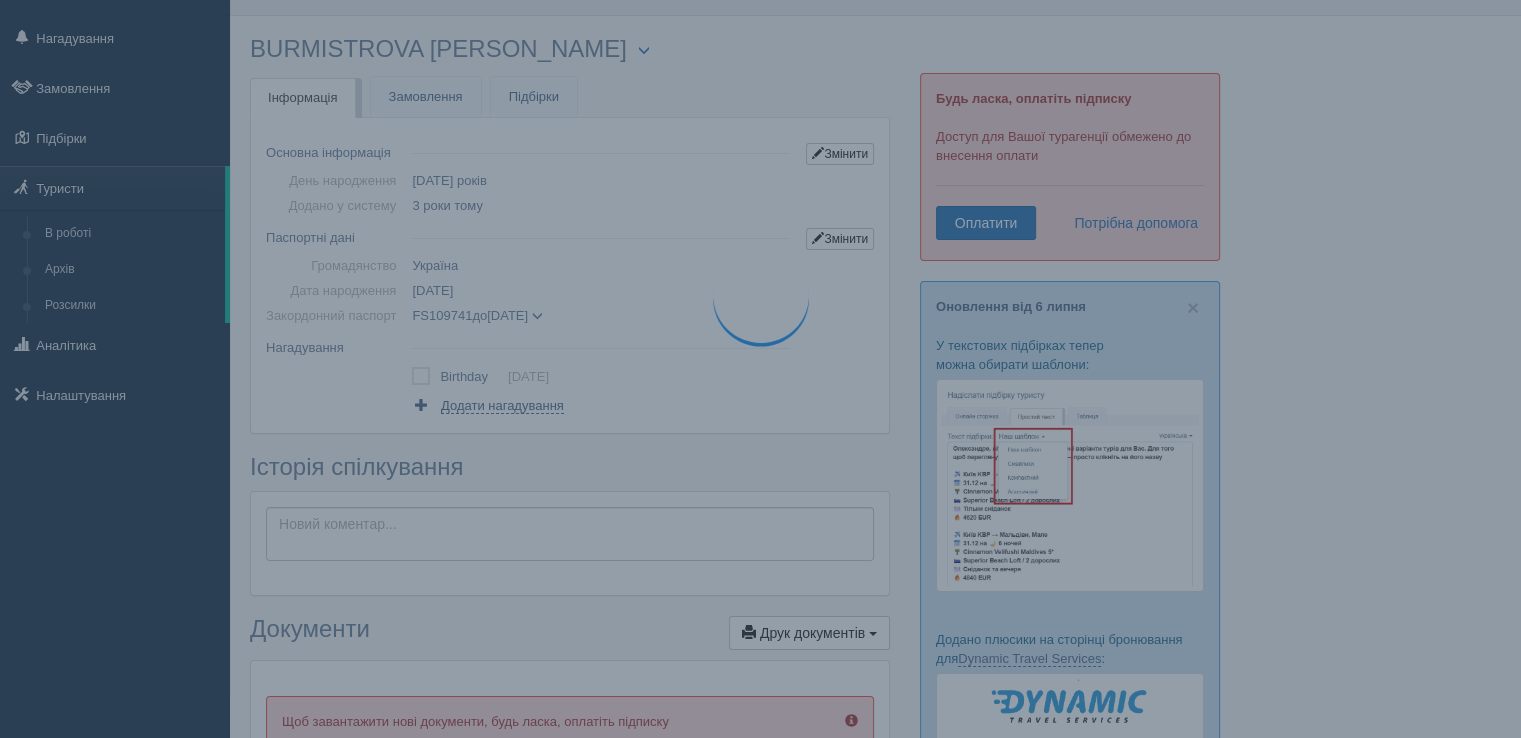 scroll, scrollTop: 0, scrollLeft: 0, axis: both 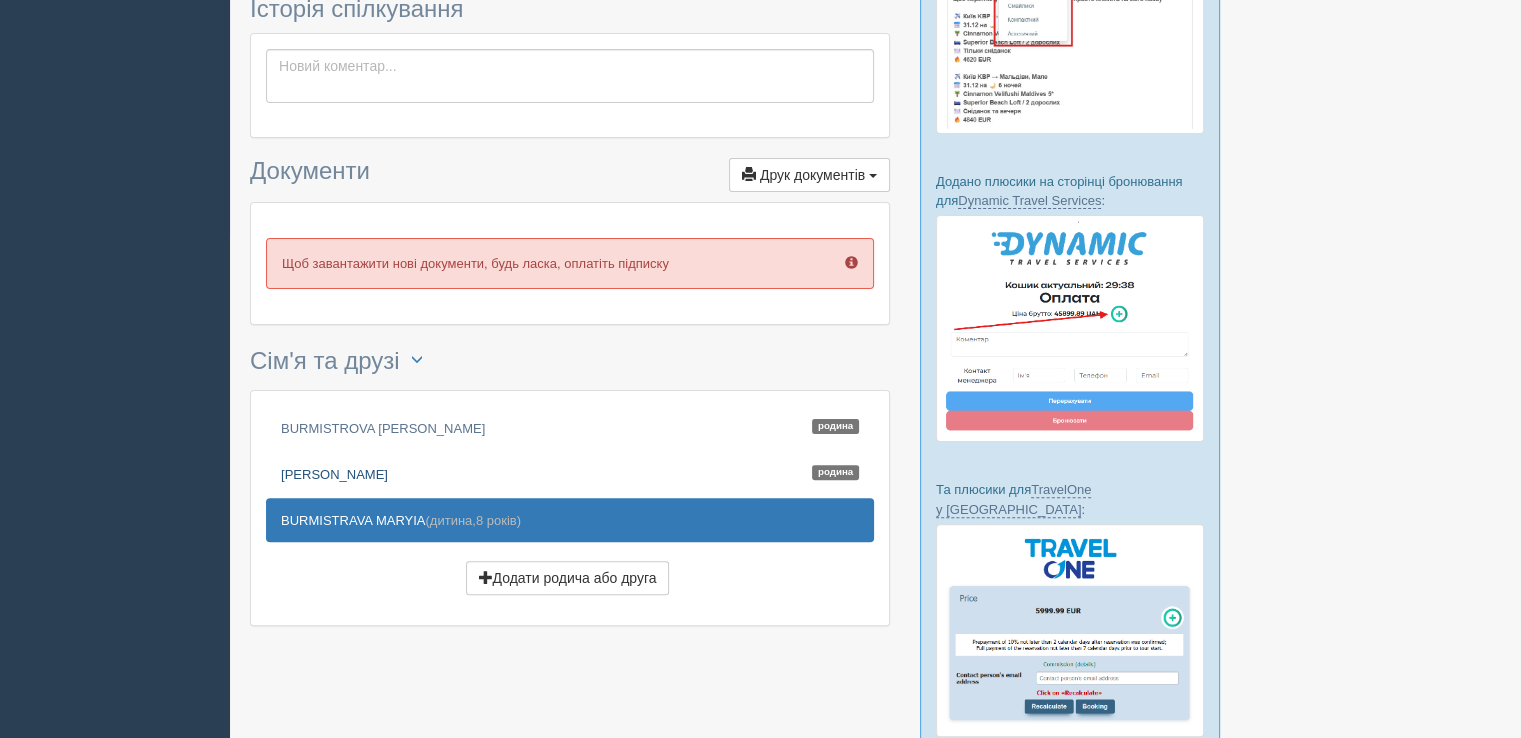click on "BURMISTRAU [PERSON_NAME]" at bounding box center [570, 474] 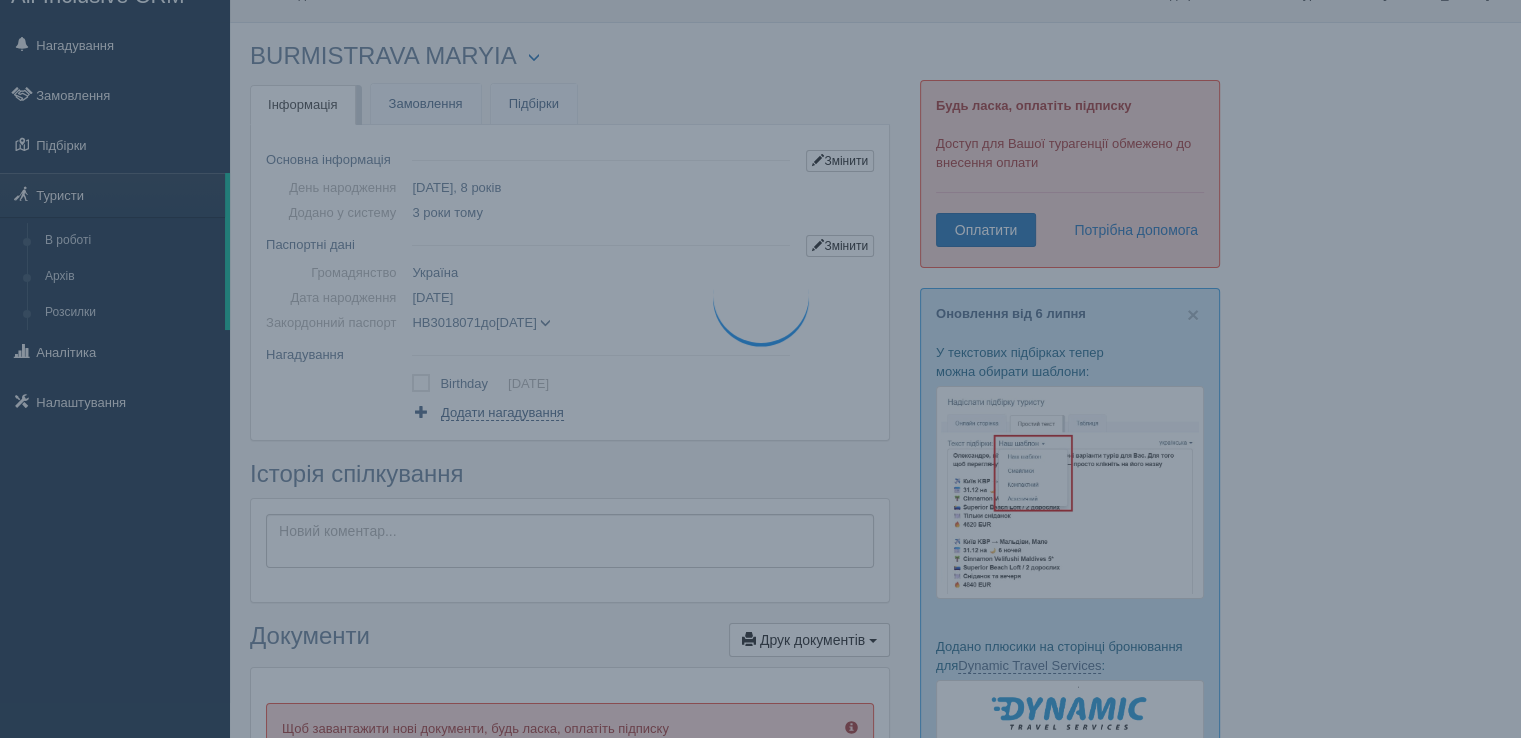 scroll, scrollTop: 0, scrollLeft: 0, axis: both 